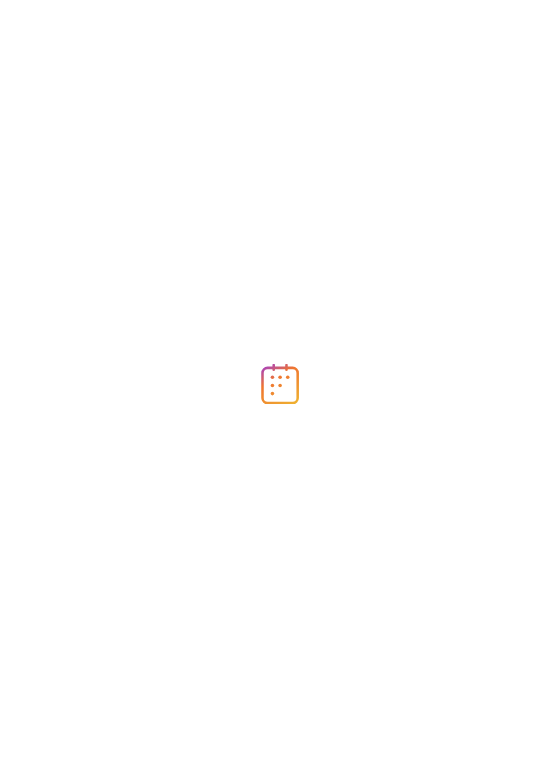 scroll, scrollTop: 0, scrollLeft: 0, axis: both 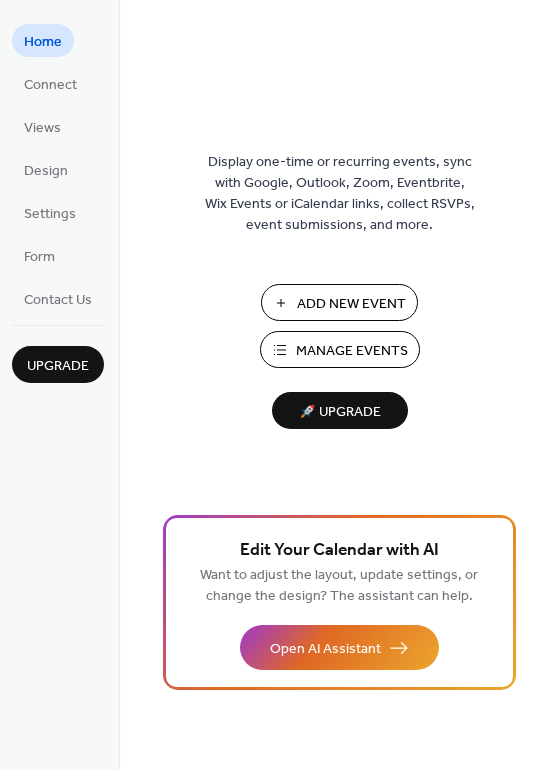 click on "Add New Event" at bounding box center [339, 302] 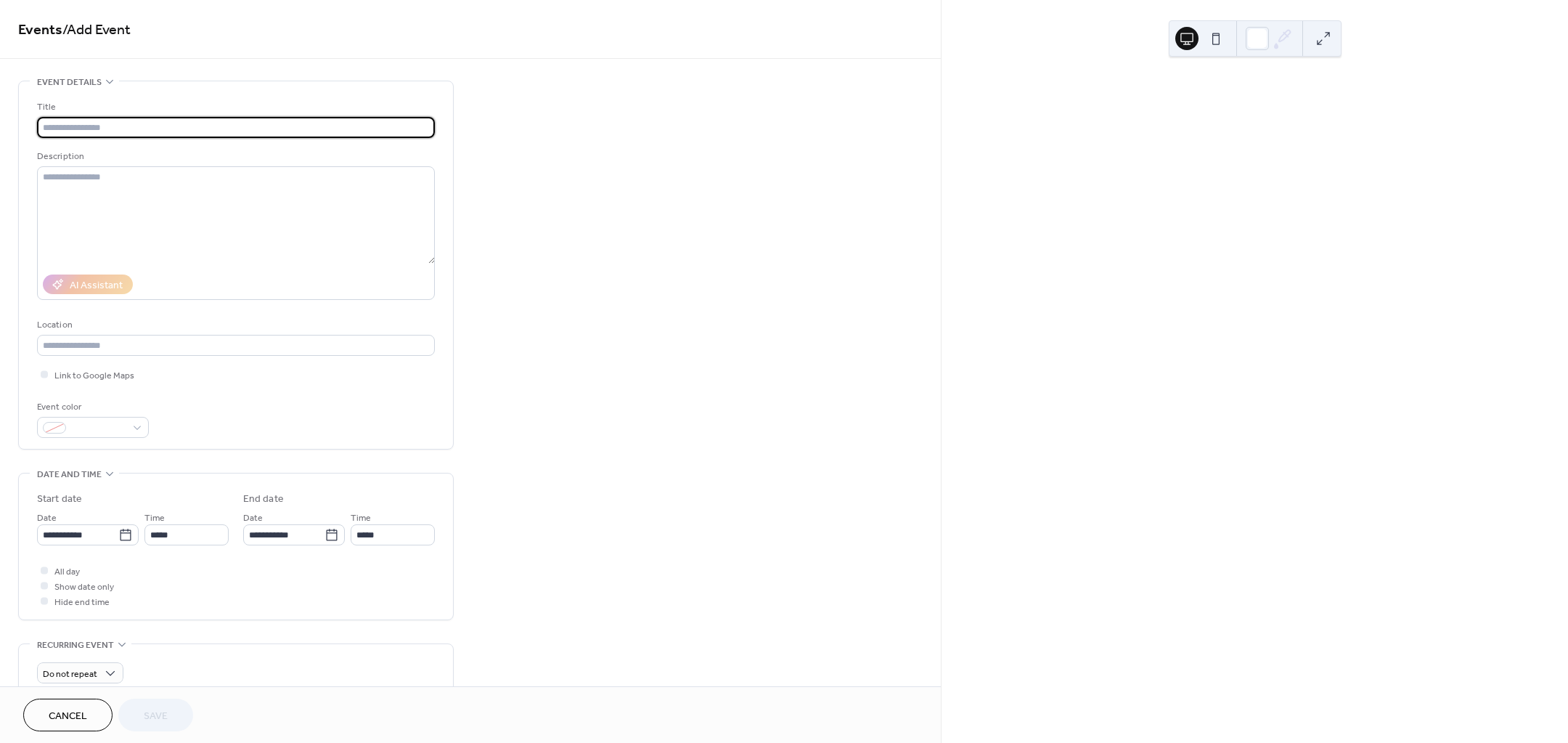 scroll, scrollTop: 0, scrollLeft: 0, axis: both 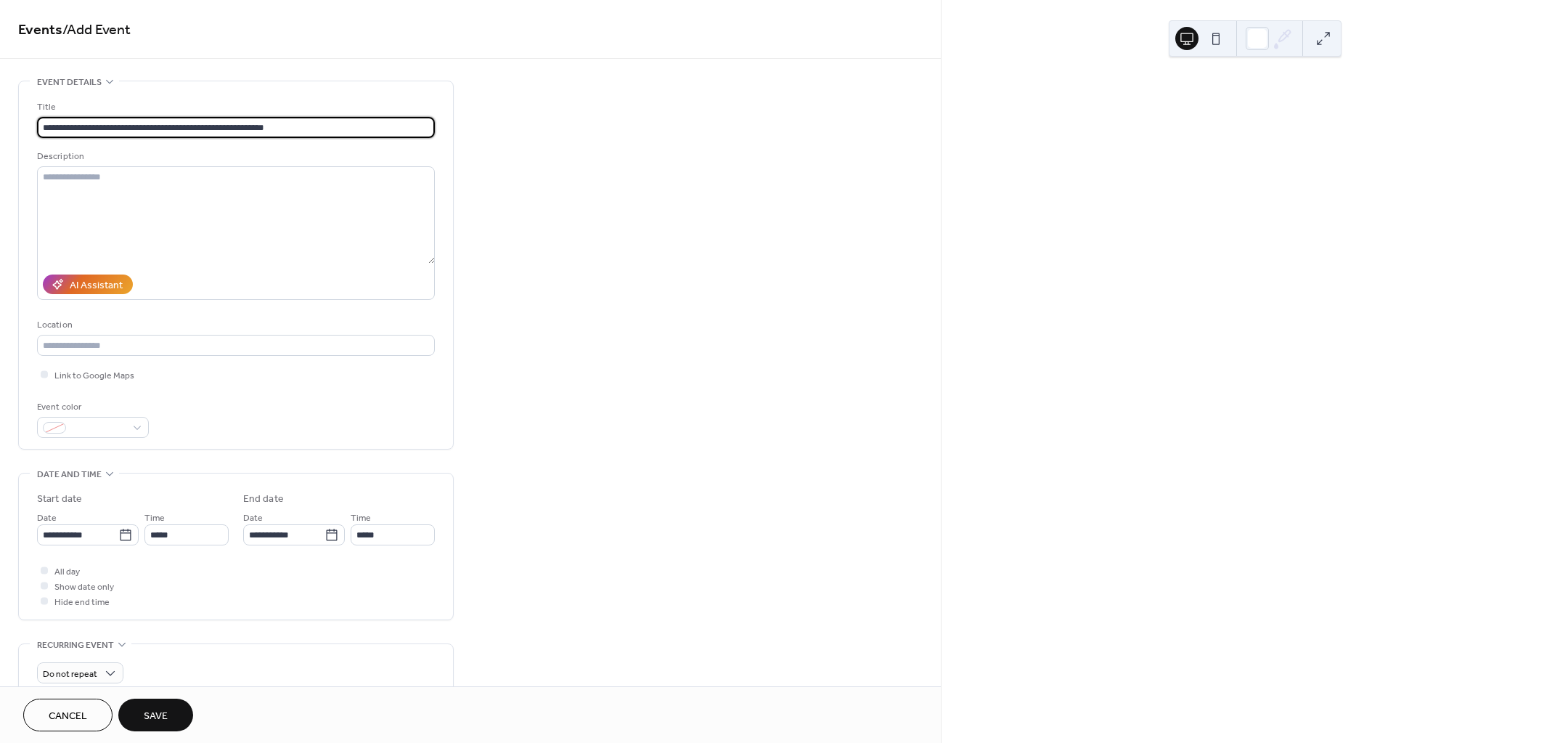 click on "**********" at bounding box center [236, 127] 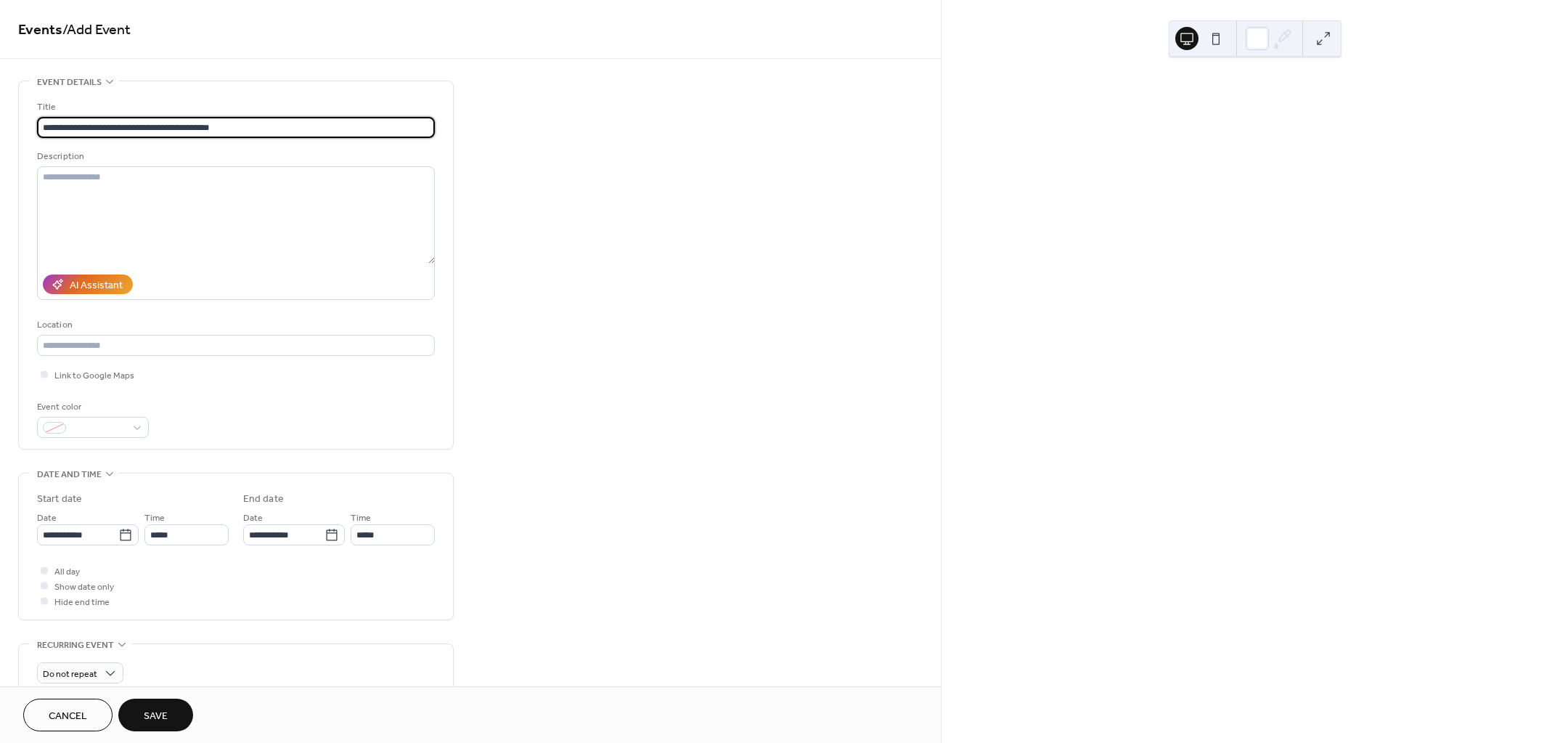 click on "**********" at bounding box center [236, 127] 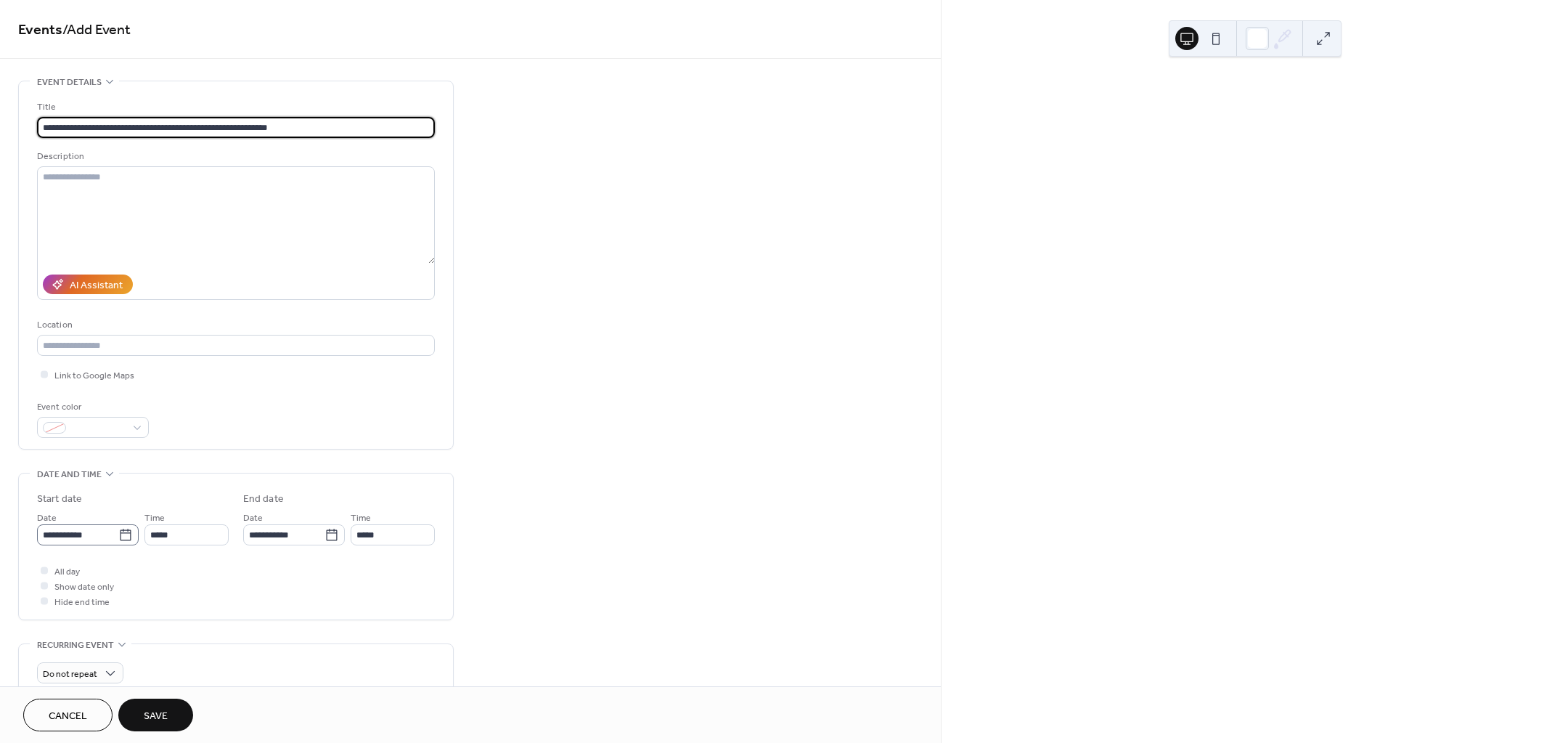 type on "**********" 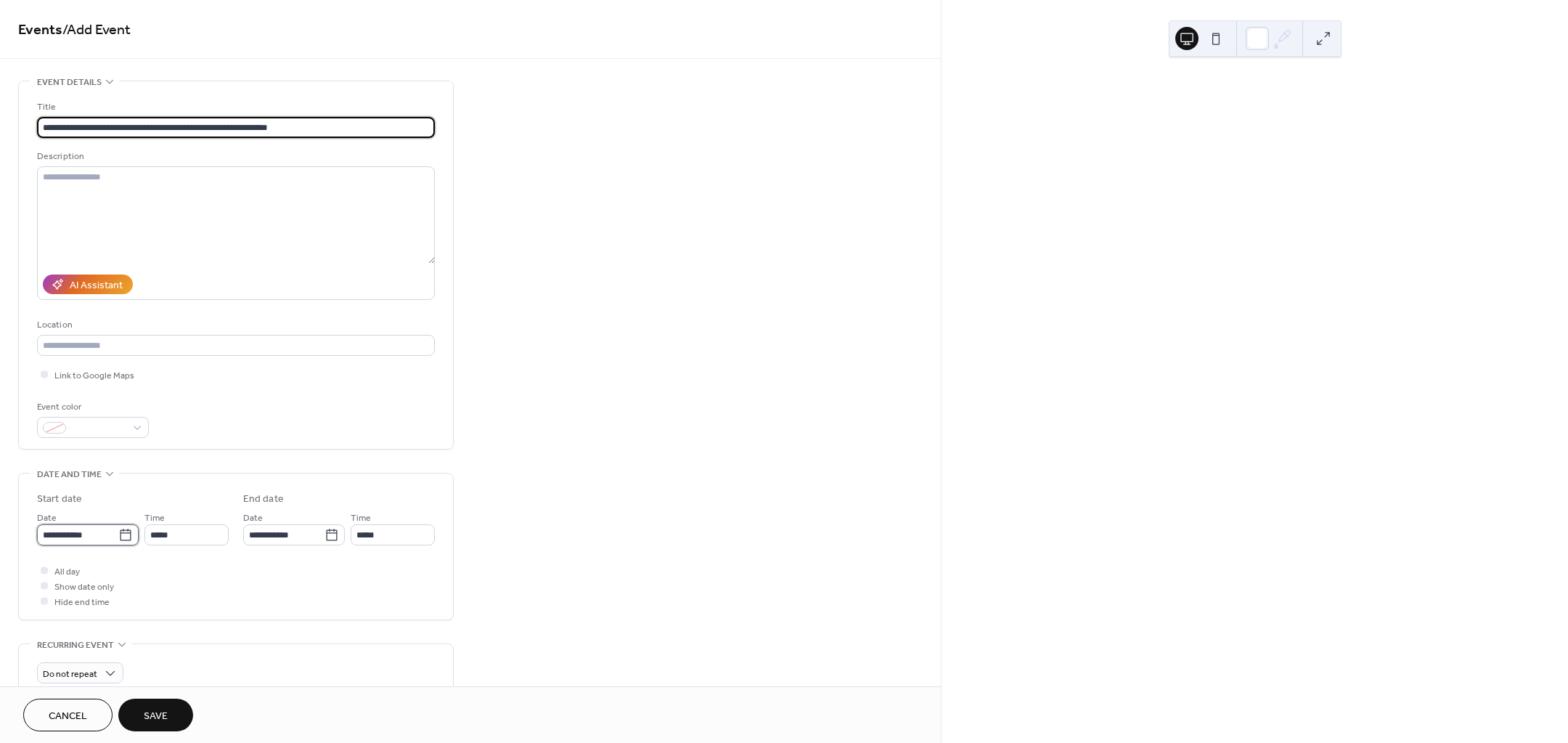 click on "**********" at bounding box center (78, 535) 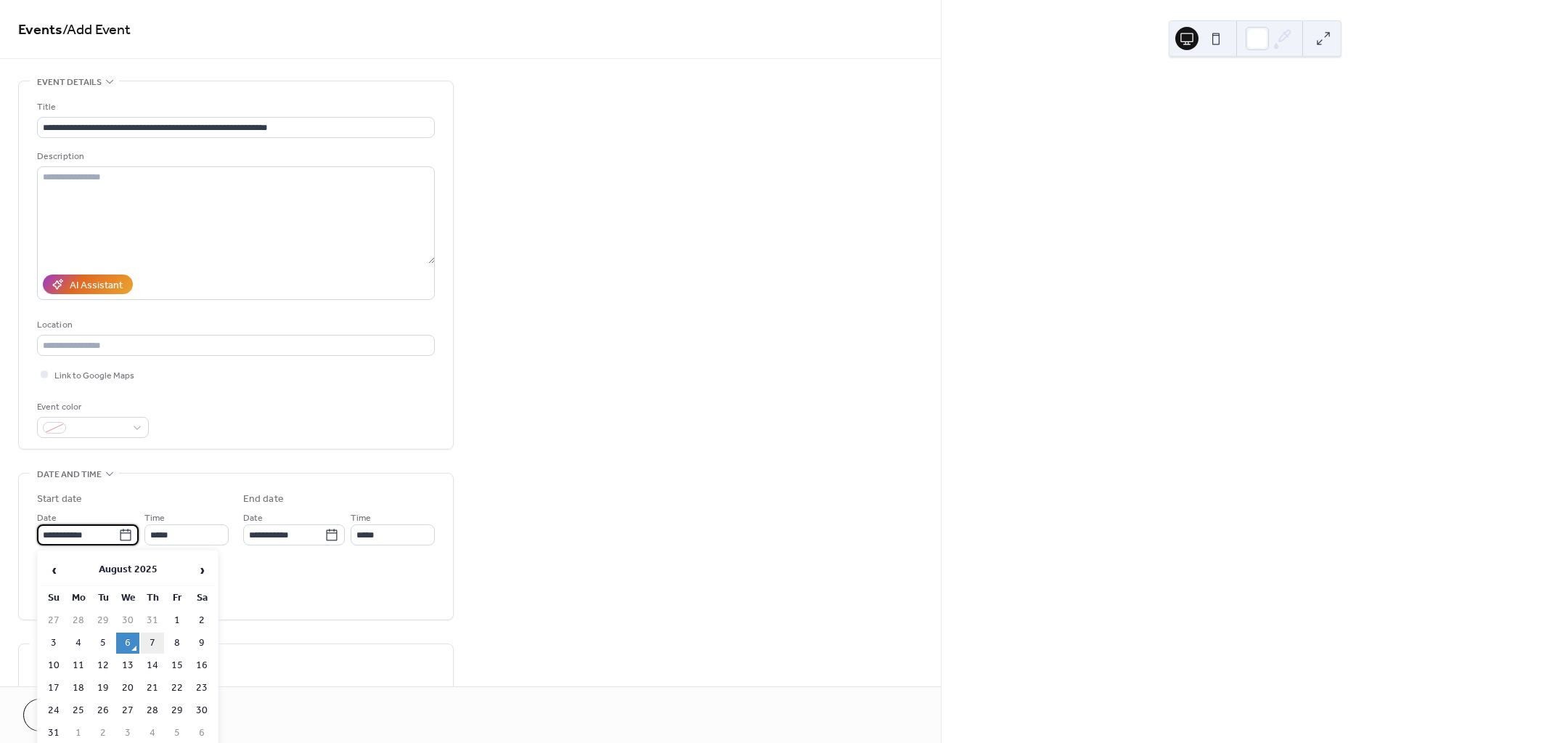 click on "7" at bounding box center (152, 643) 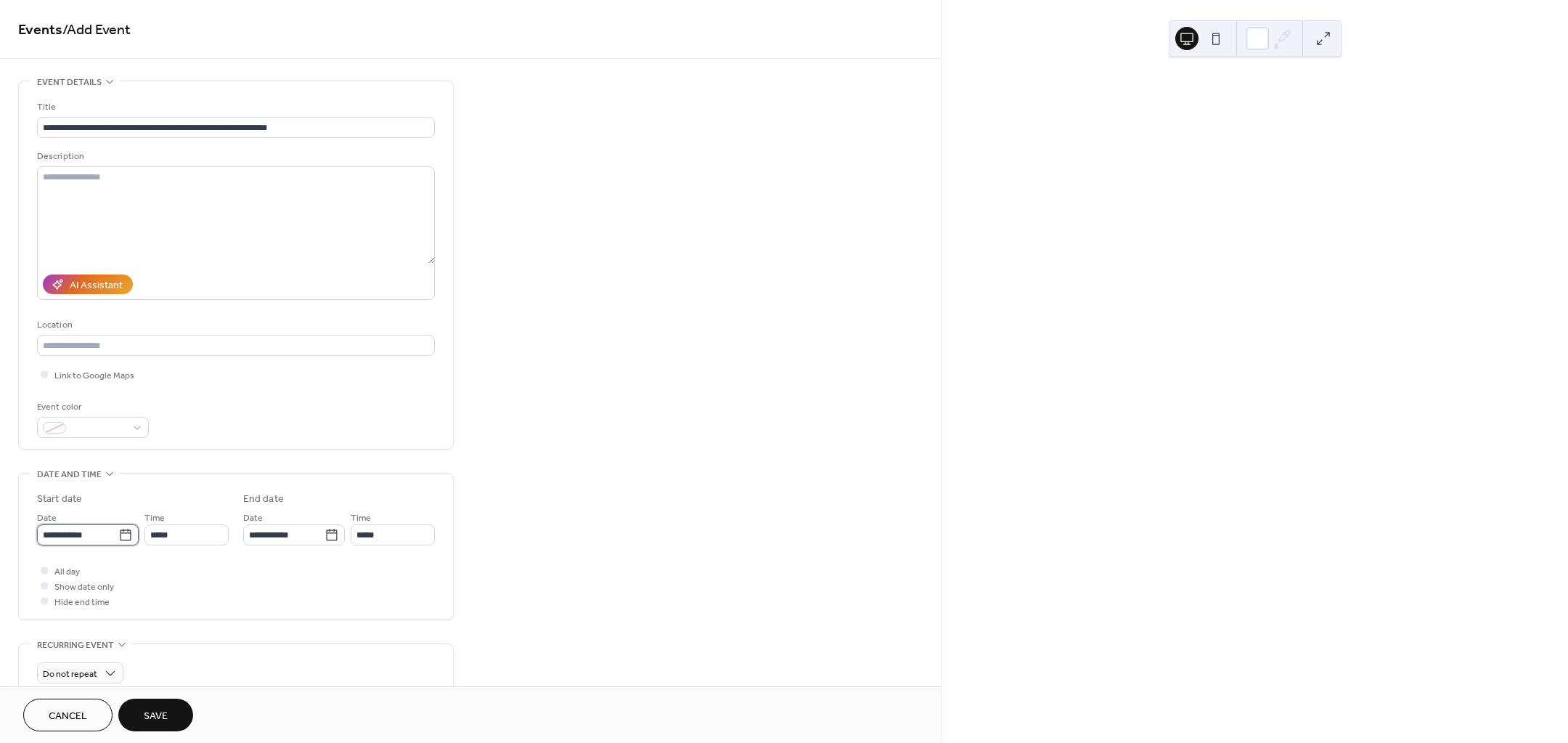 click on "**********" at bounding box center (78, 535) 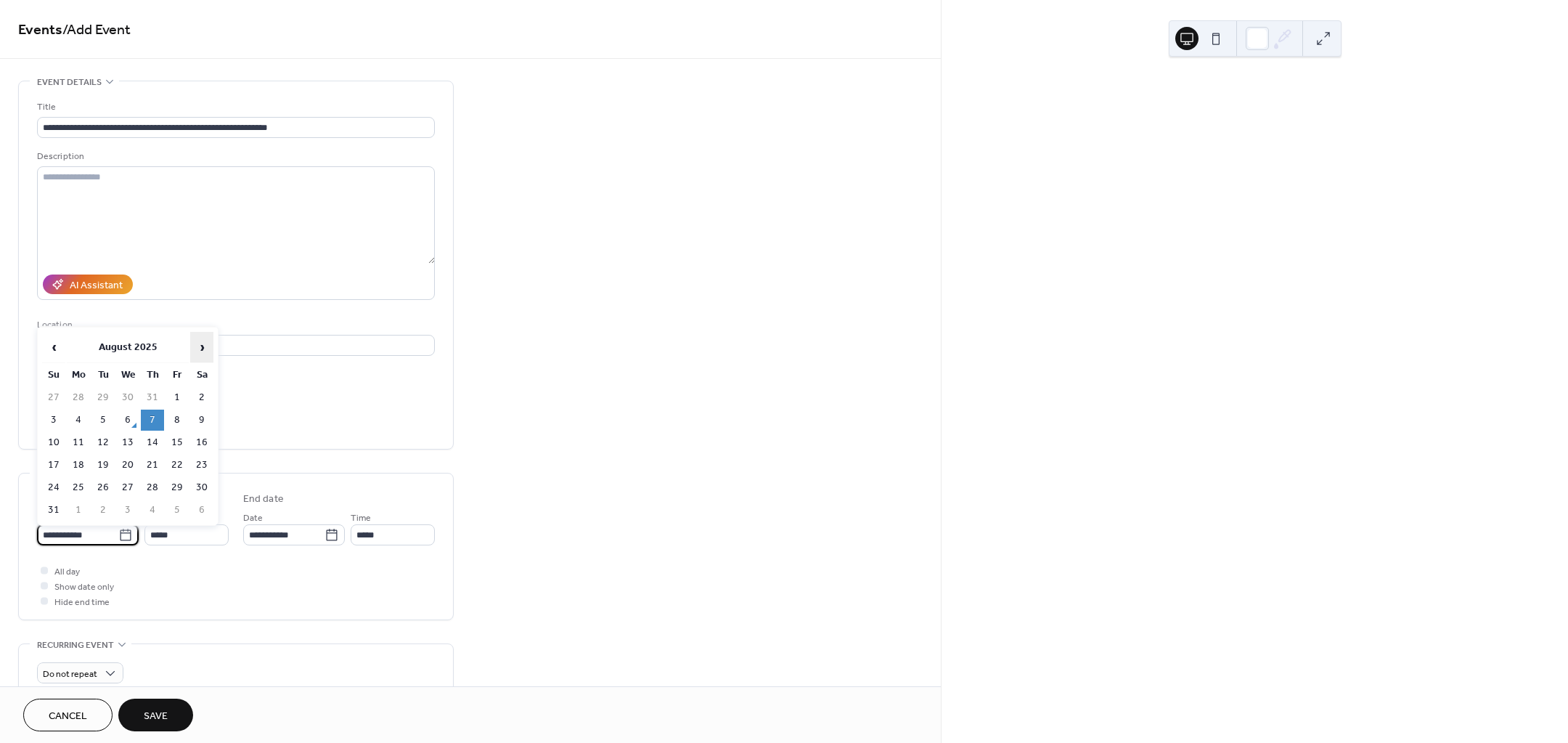 click on "›" at bounding box center [202, 347] 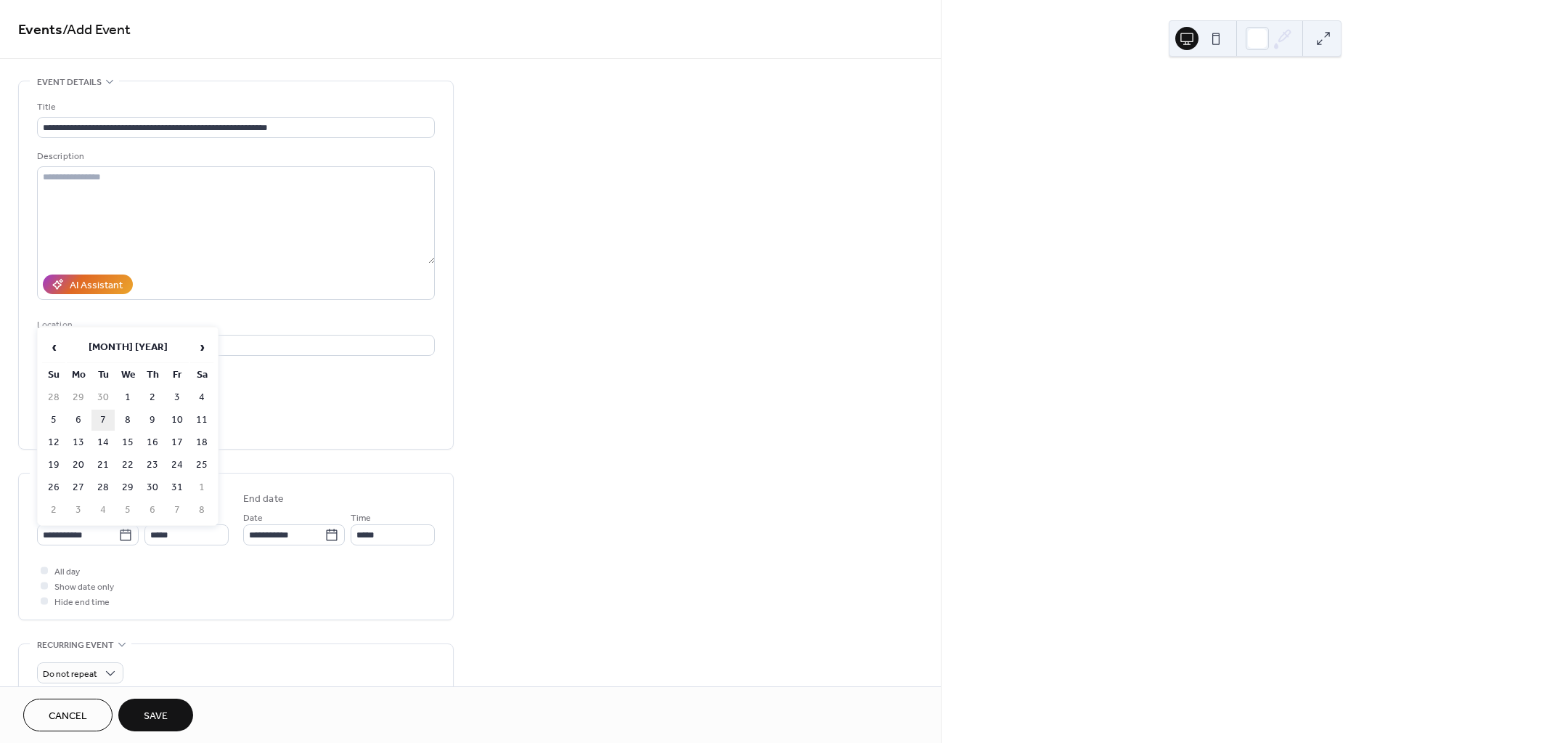 click on "7" at bounding box center [103, 420] 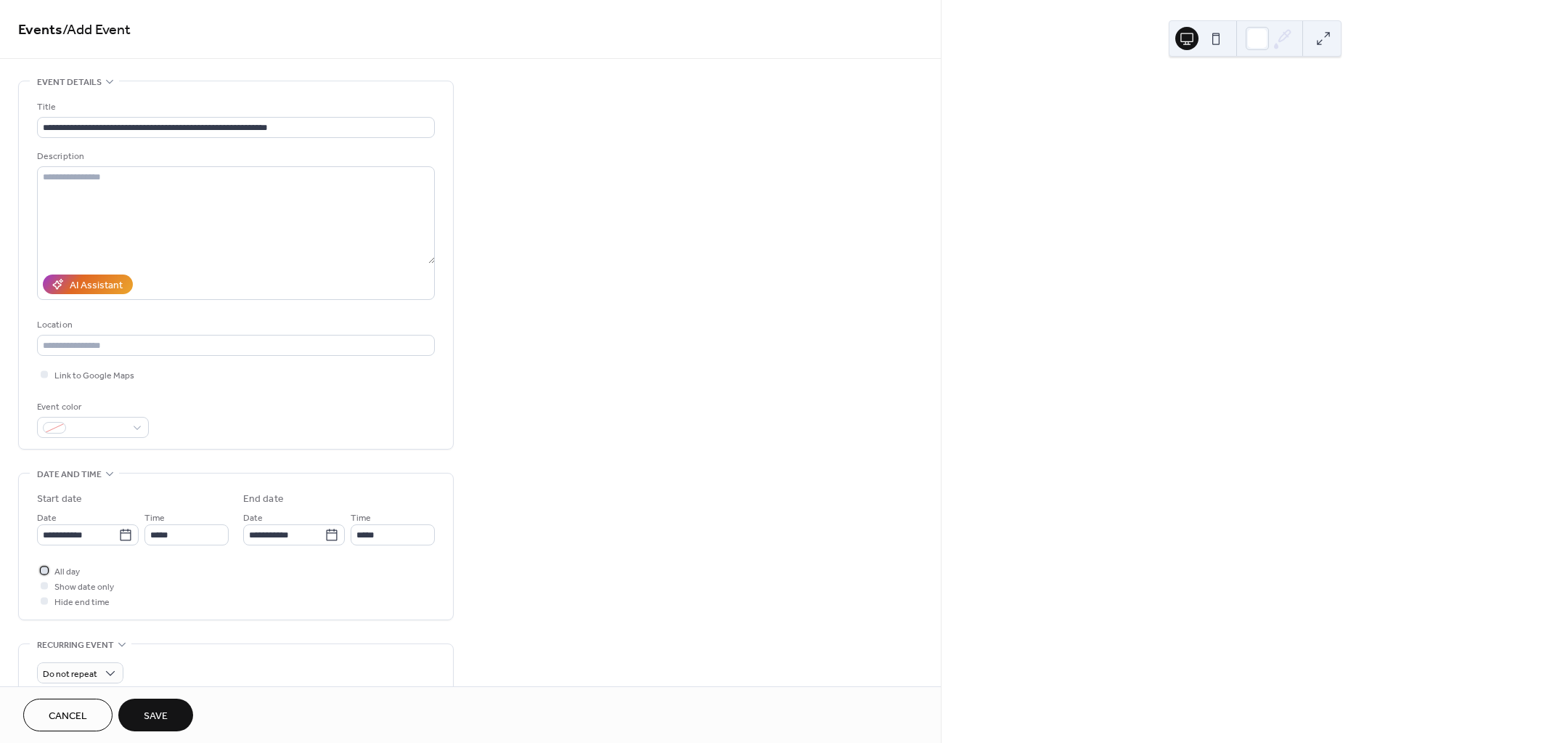 click at bounding box center (44, 570) 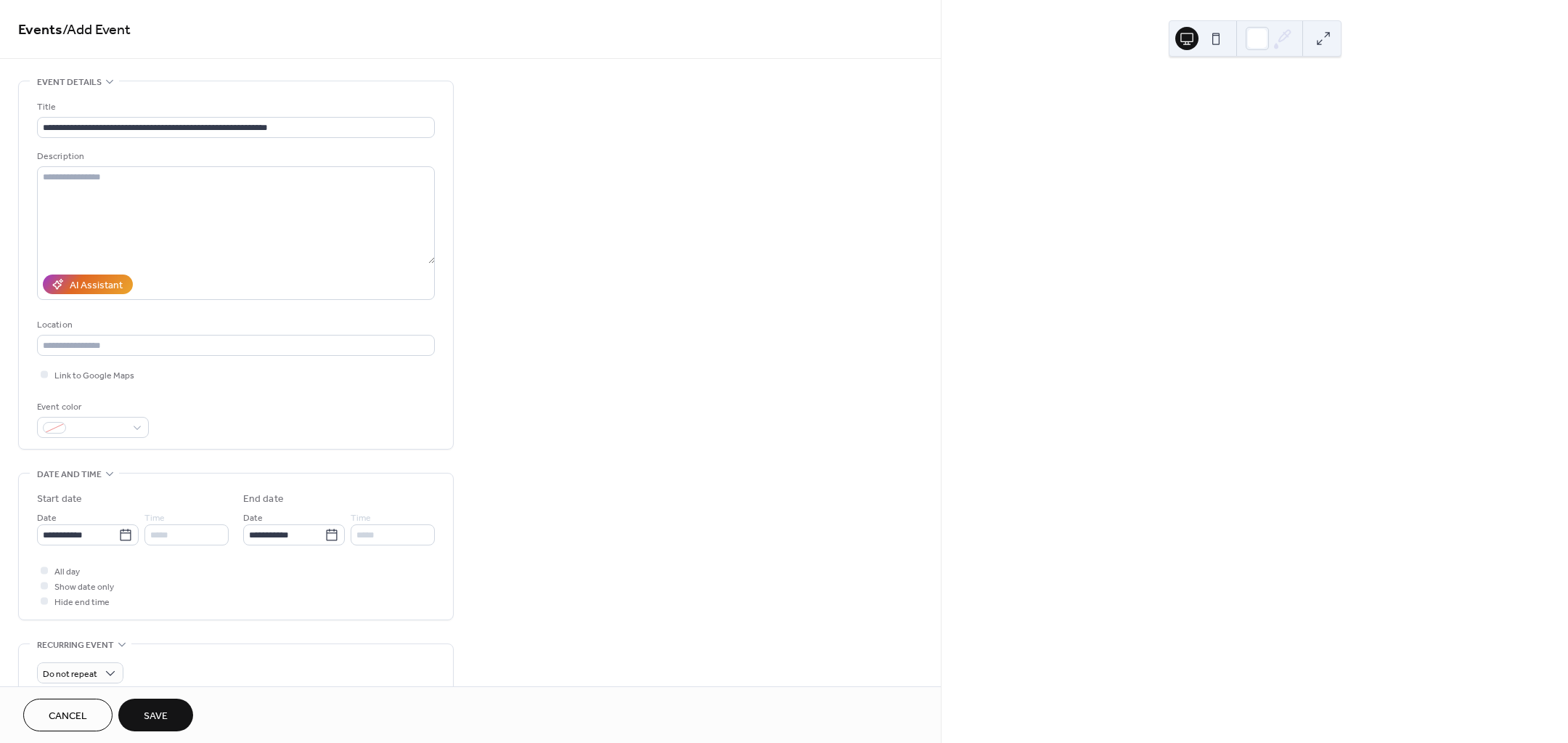 click on "*****" at bounding box center [187, 535] 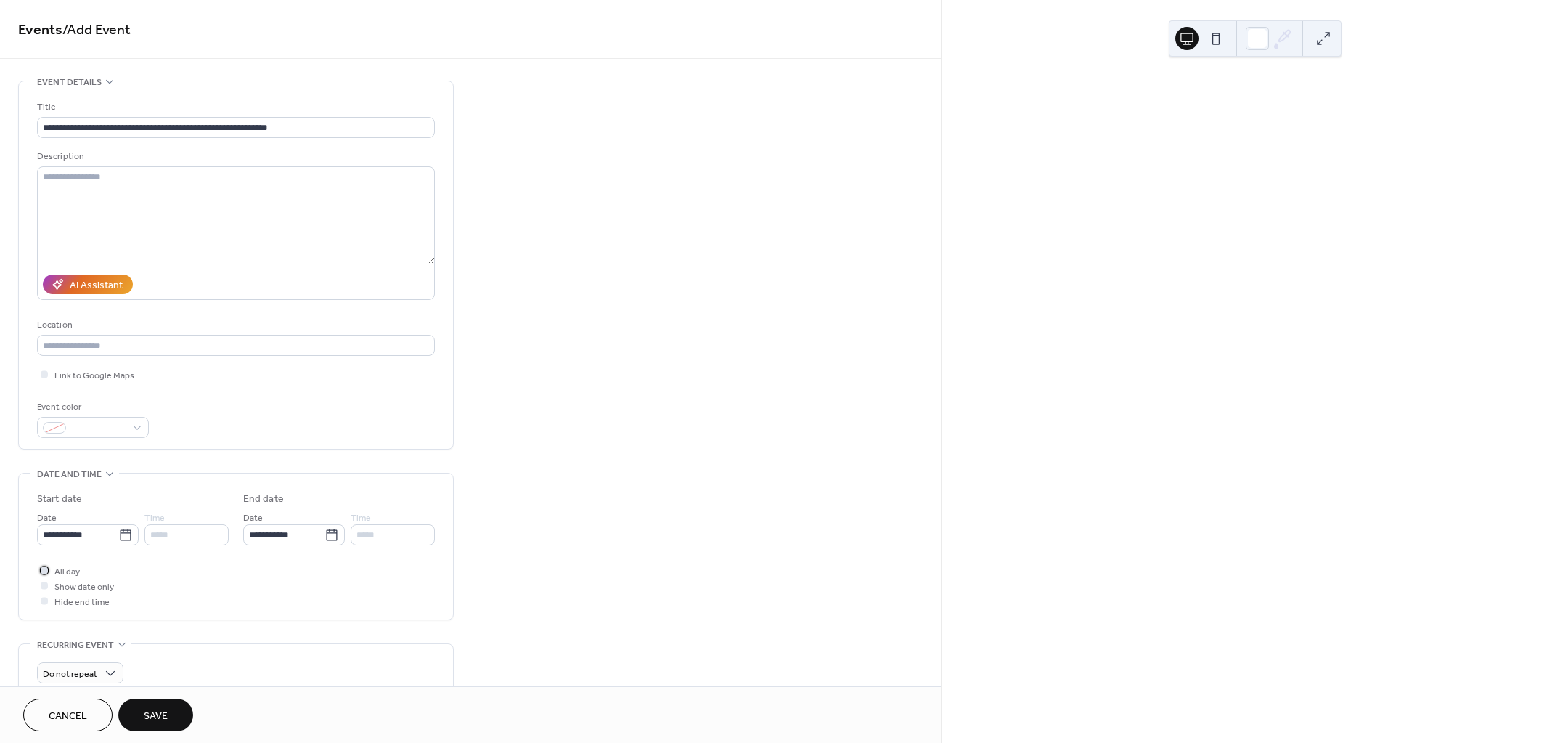 click 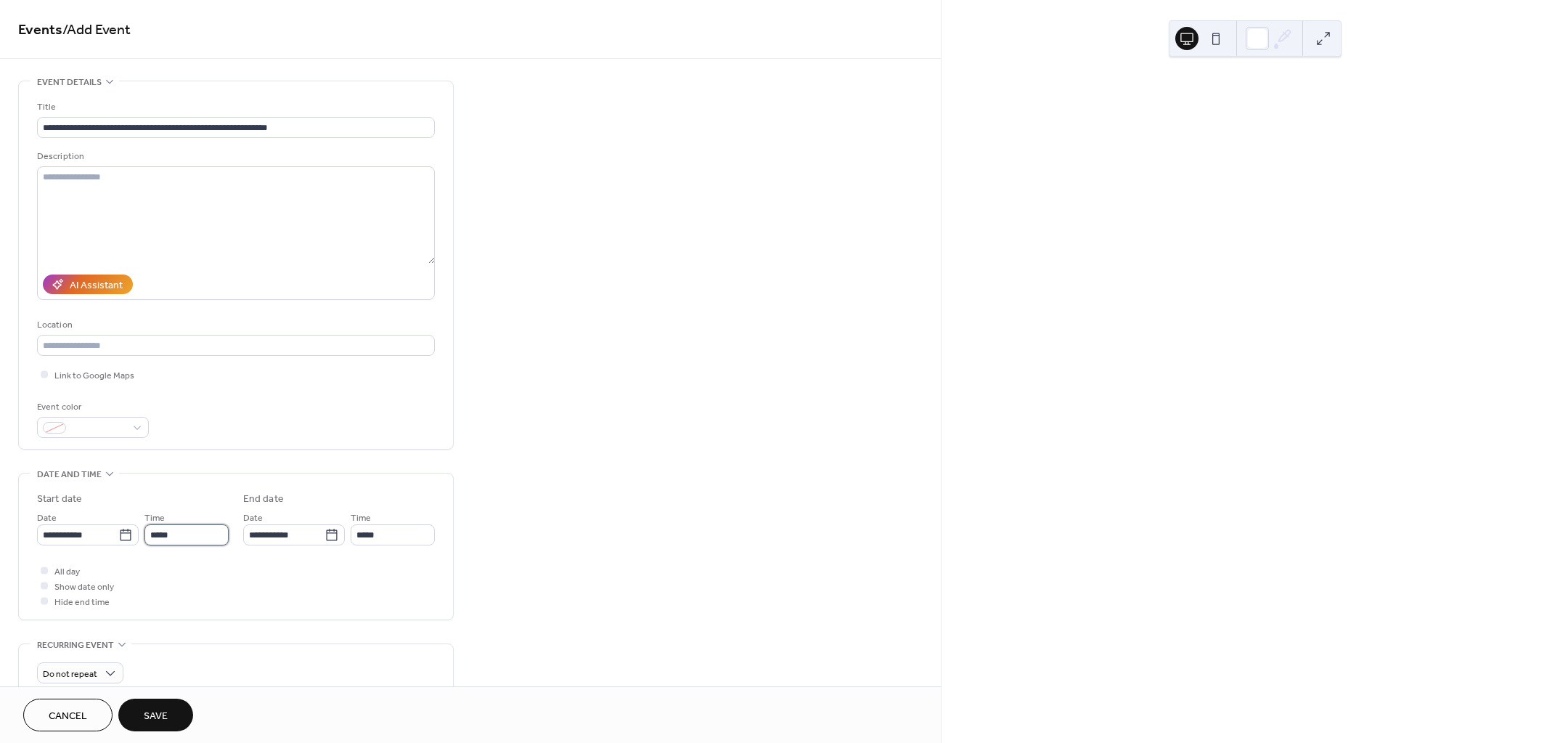 click on "*****" at bounding box center (187, 535) 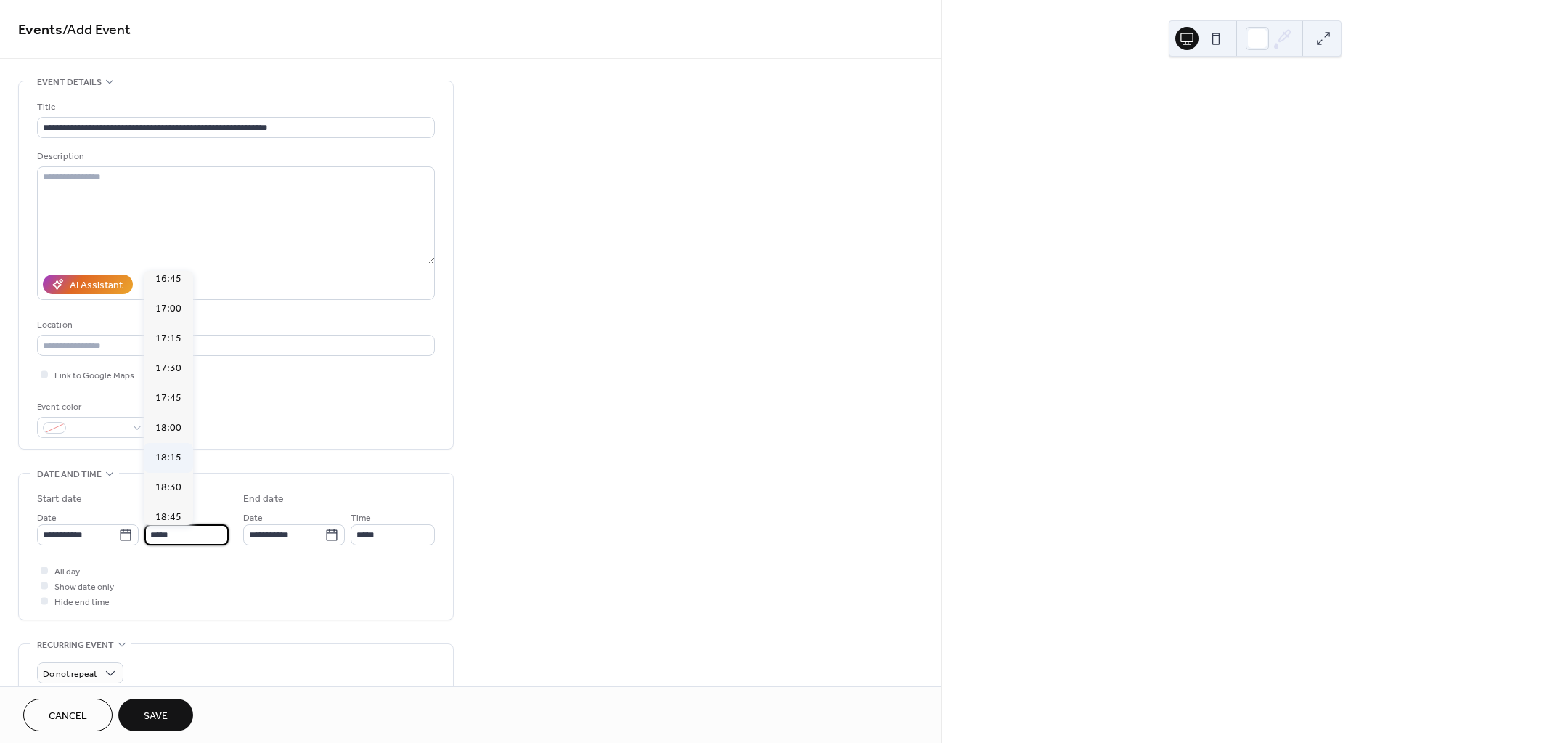 scroll, scrollTop: 2012, scrollLeft: 0, axis: vertical 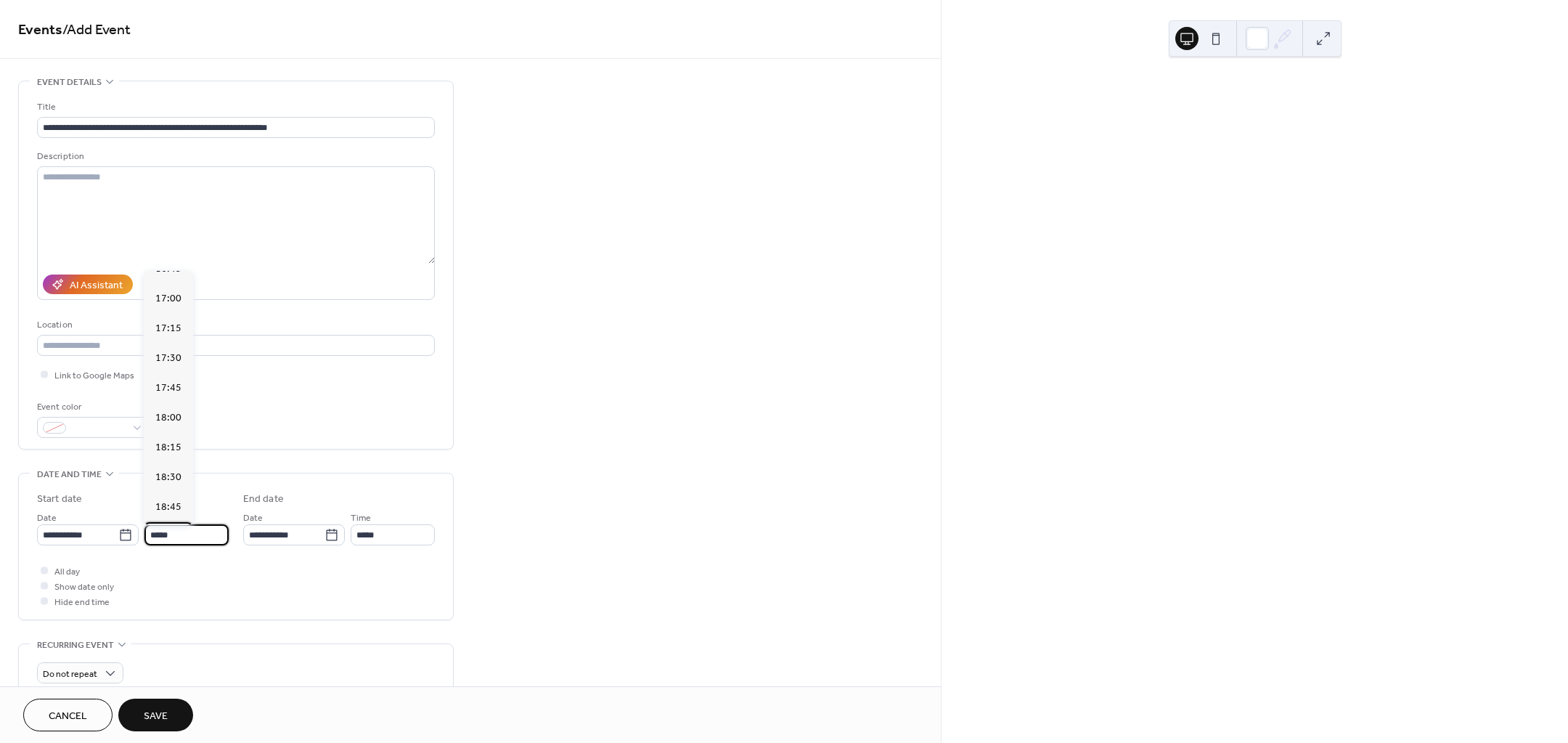 click on "19:00" at bounding box center (168, 536) 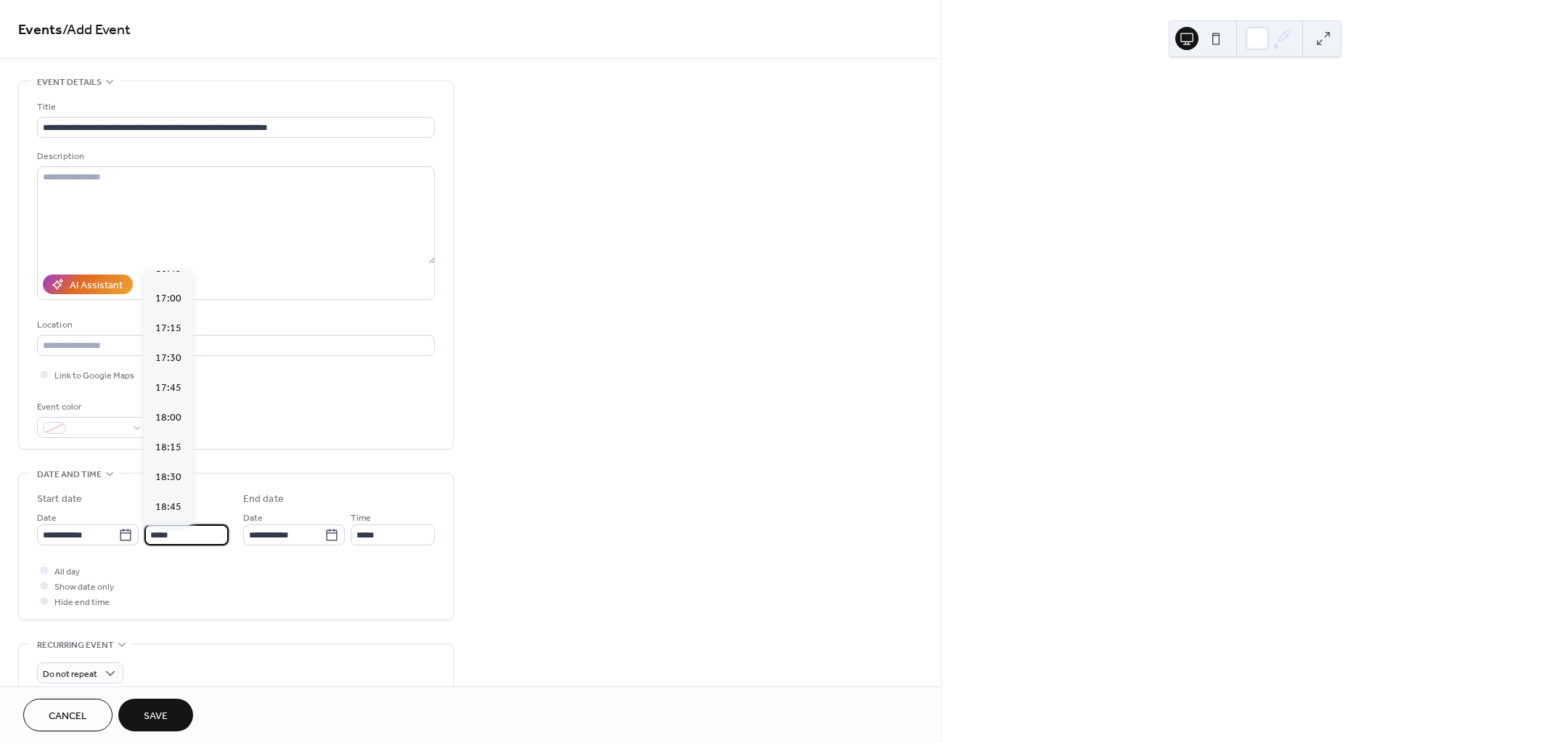 type on "*****" 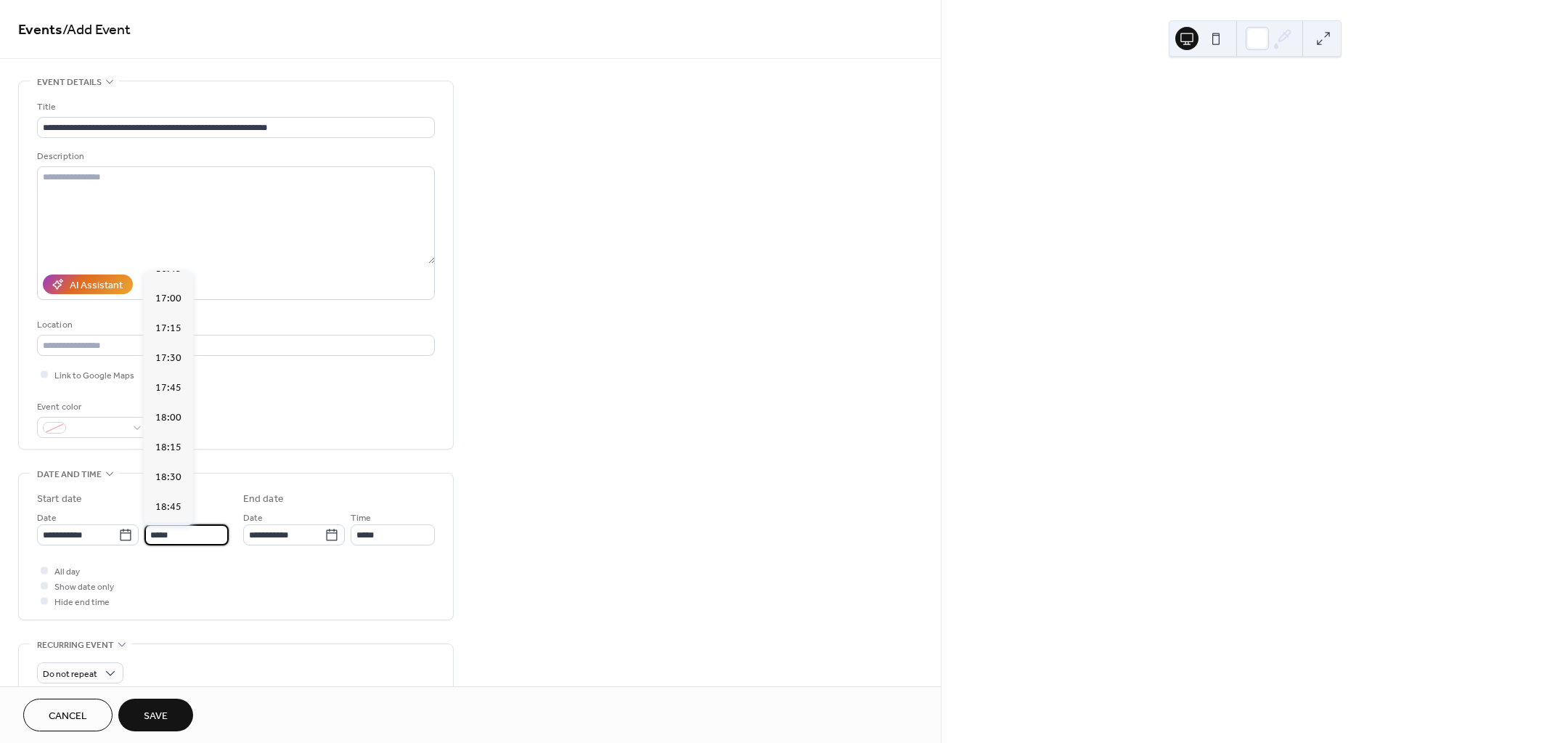 type on "*****" 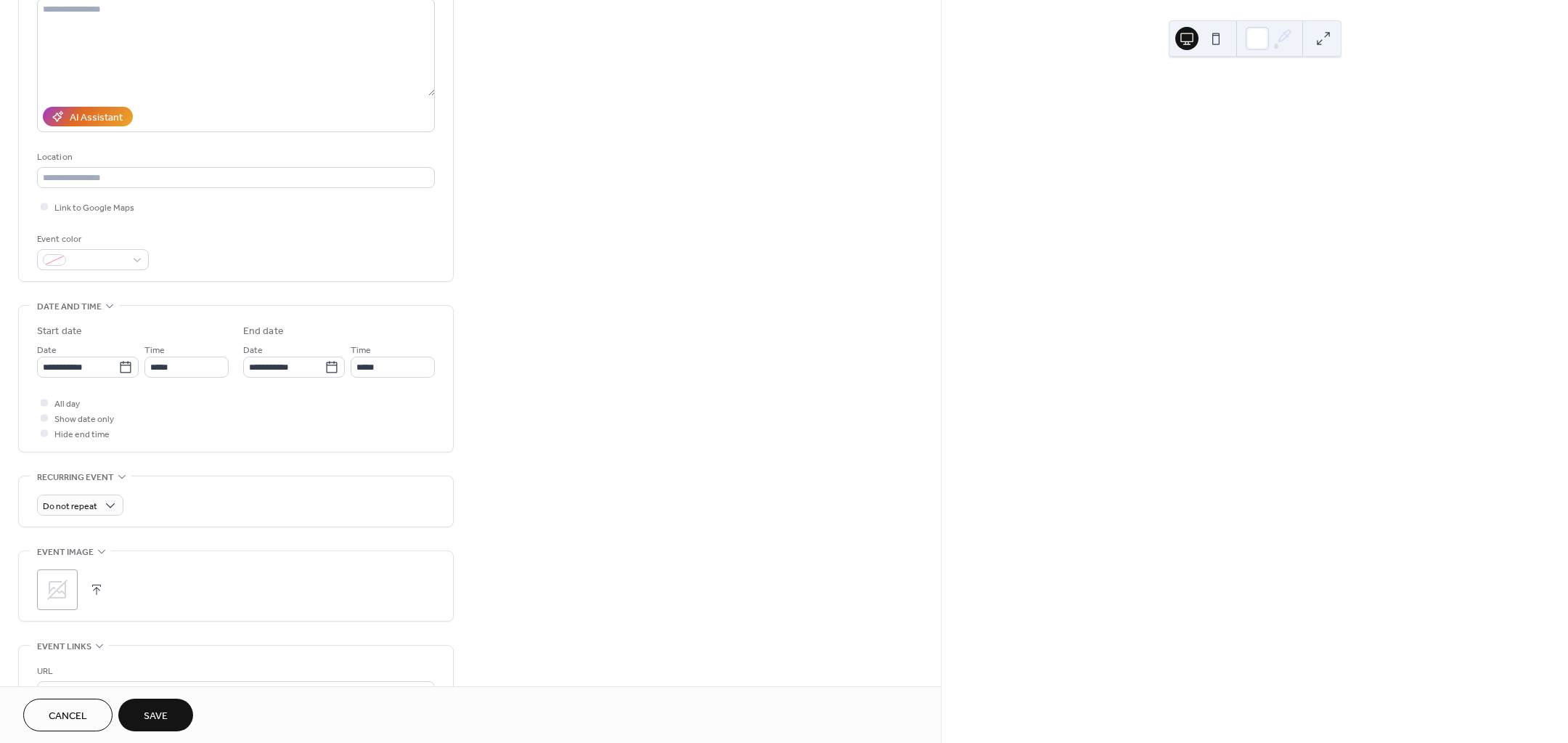 scroll, scrollTop: 182, scrollLeft: 0, axis: vertical 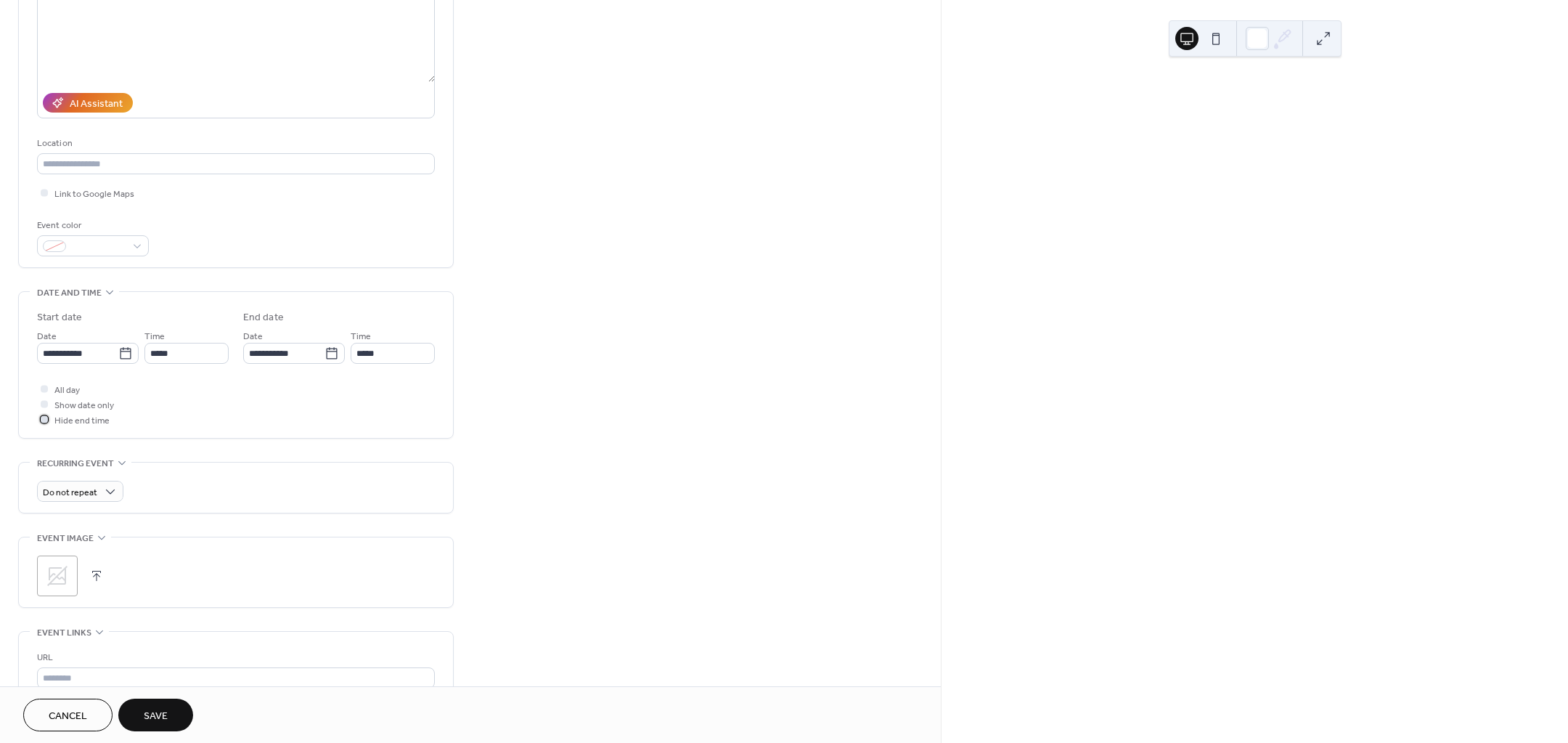 click on "Hide end time" at bounding box center (82, 421) 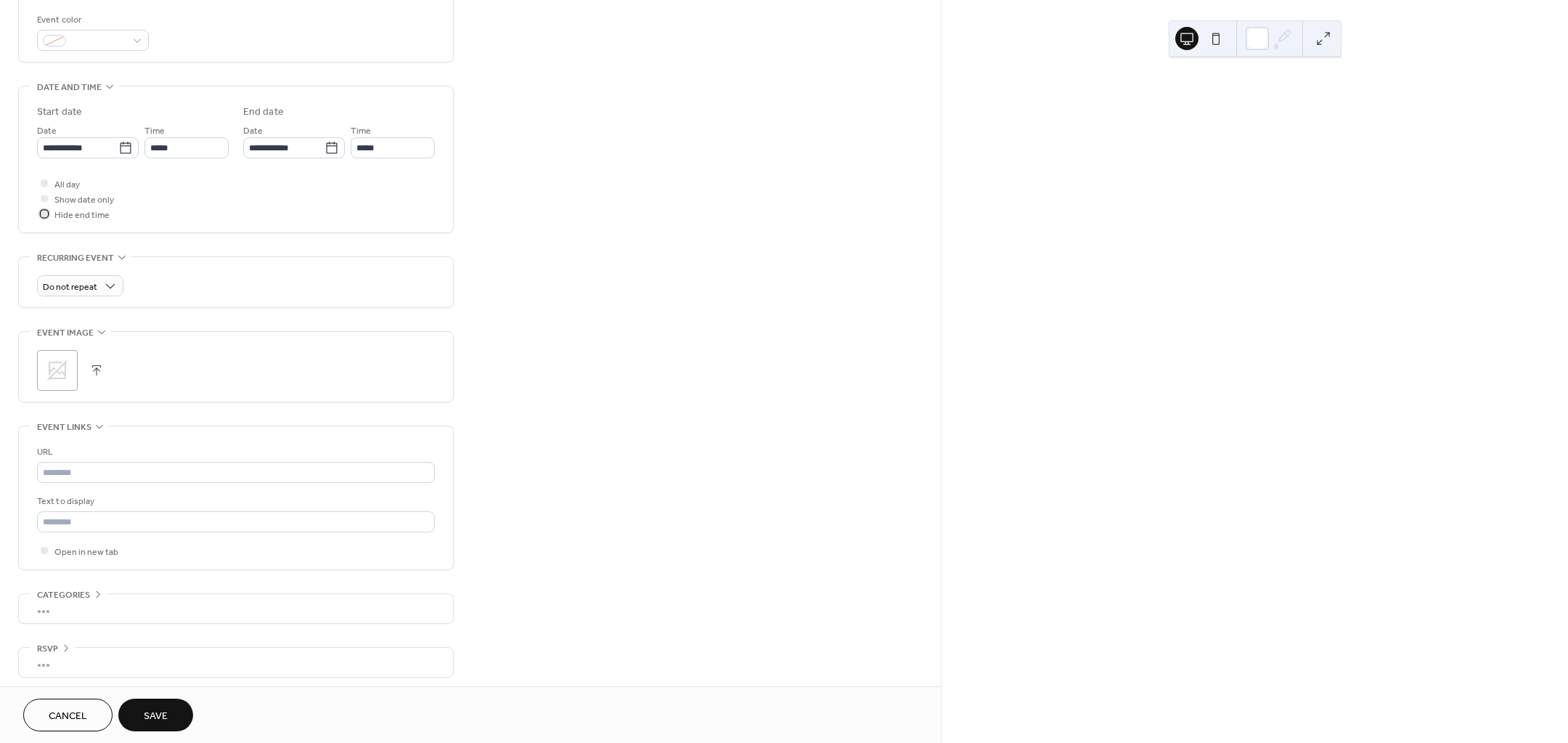 scroll, scrollTop: 397, scrollLeft: 0, axis: vertical 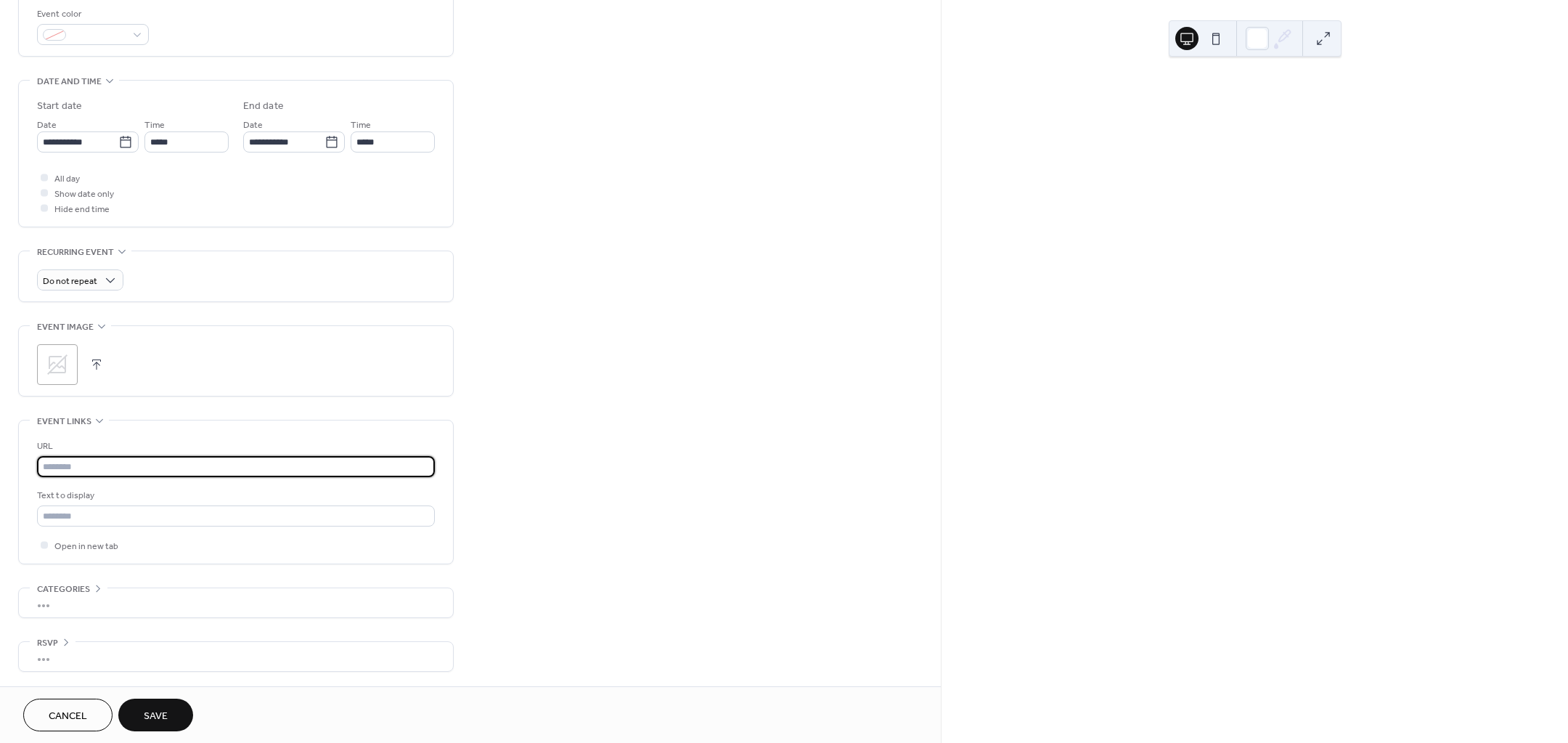 click at bounding box center (236, 466) 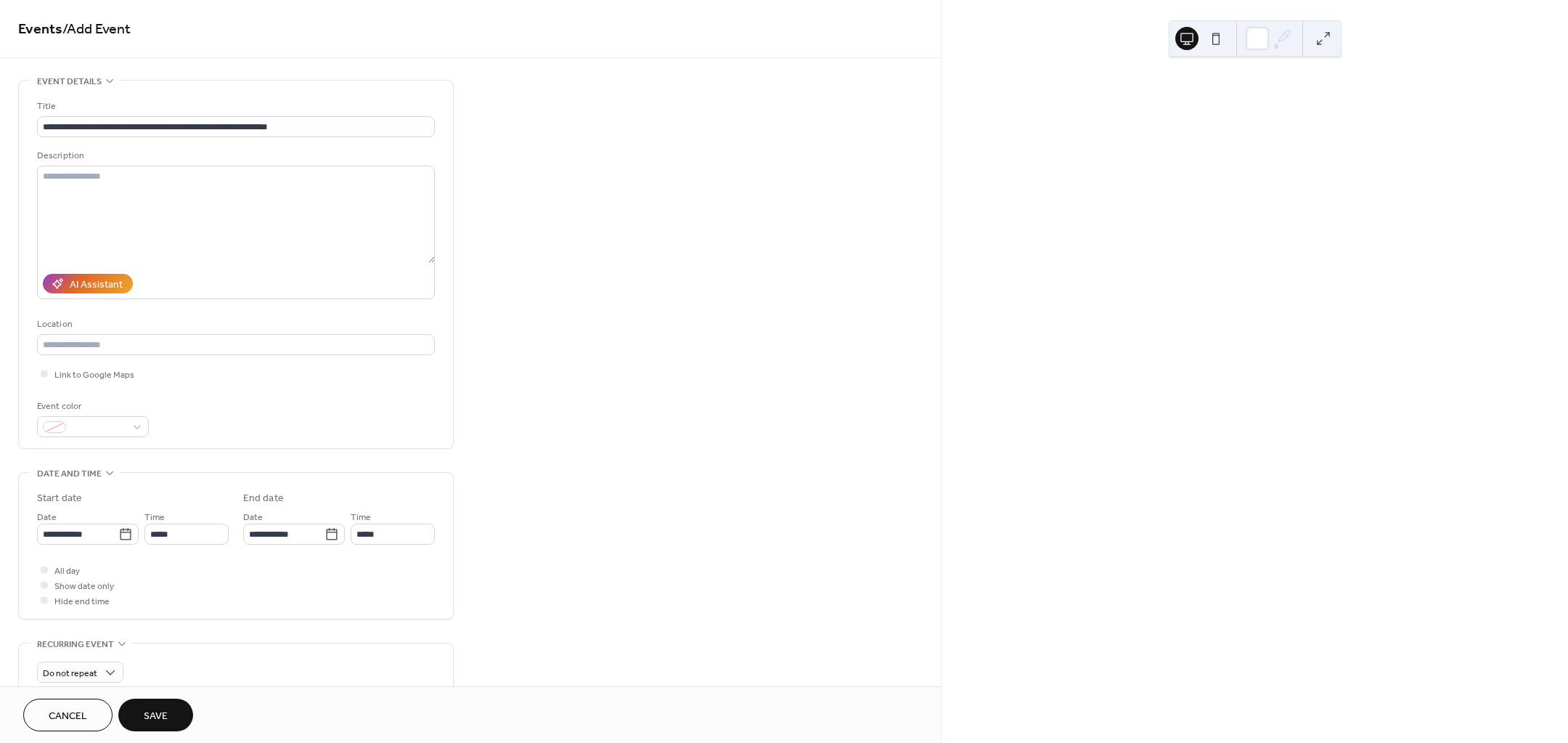 scroll, scrollTop: 0, scrollLeft: 0, axis: both 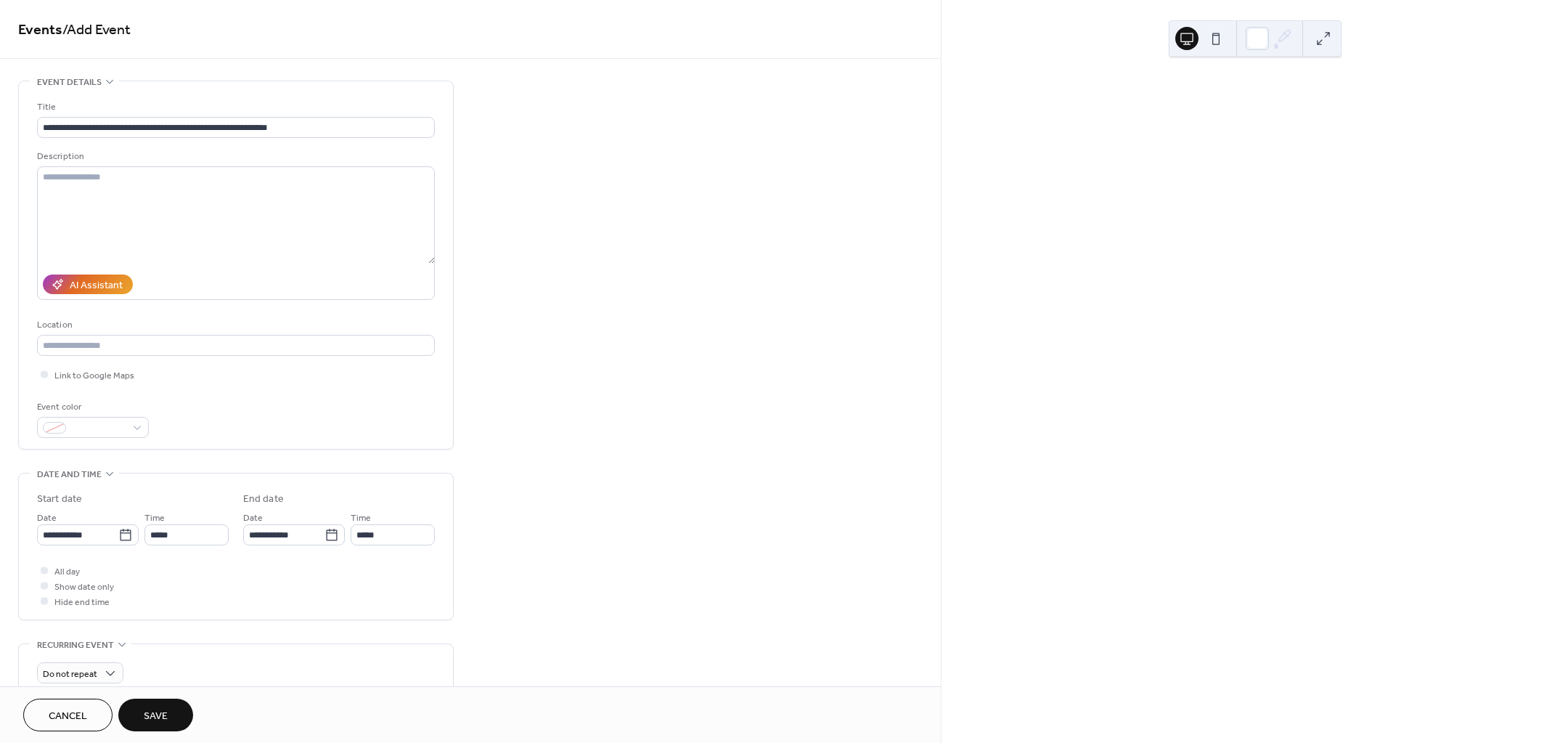 click on "Save" at bounding box center [155, 716] 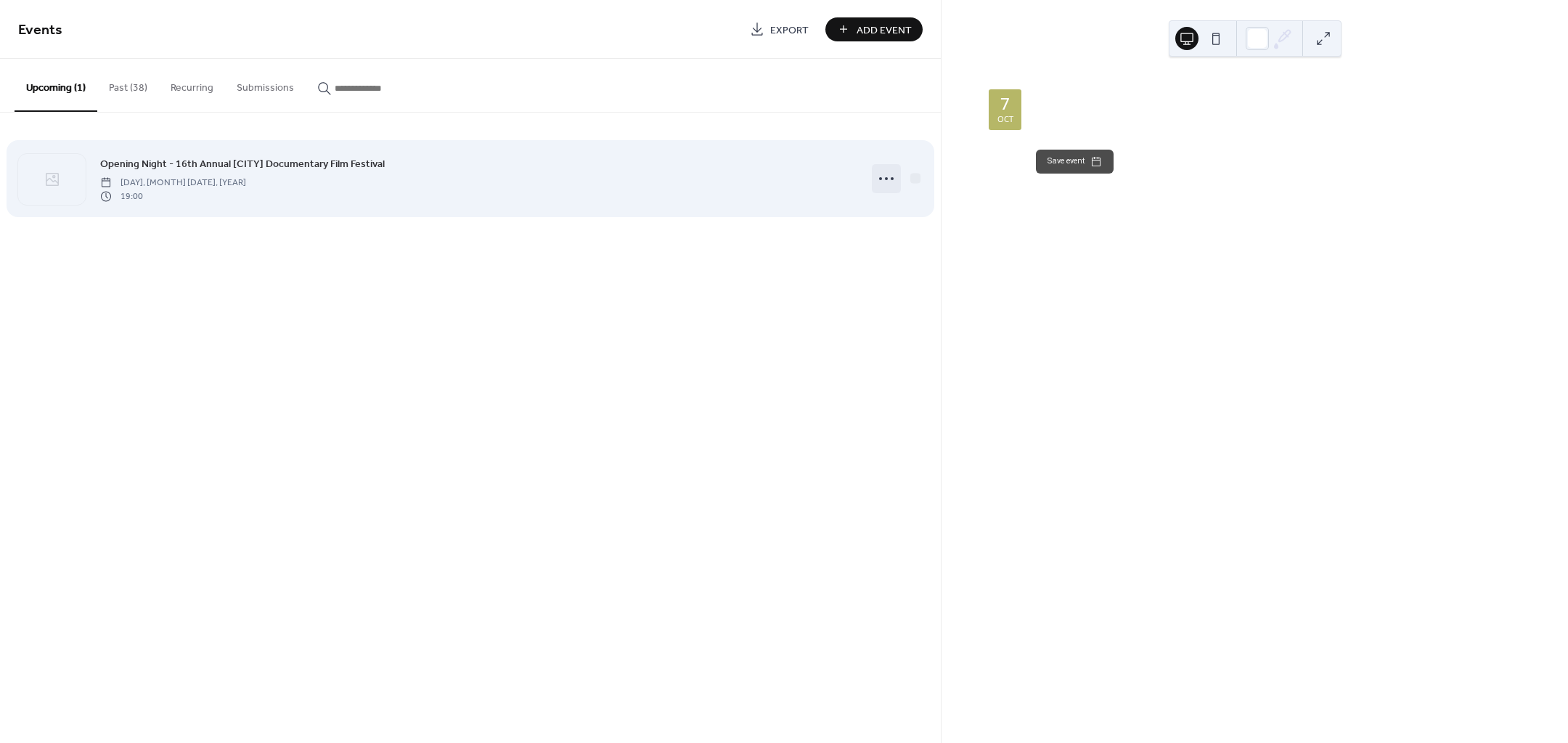 click 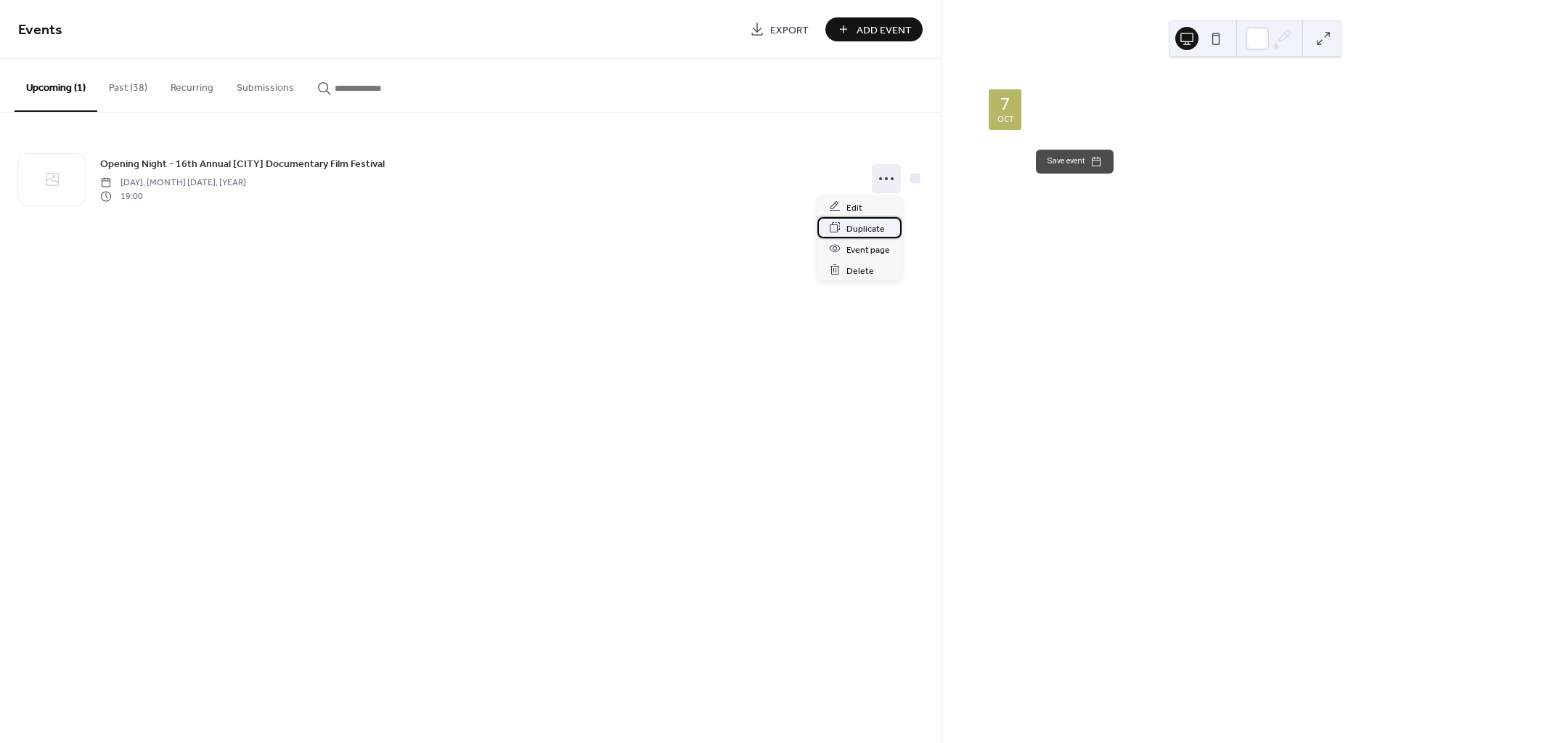 click on "Duplicate" at bounding box center [865, 228] 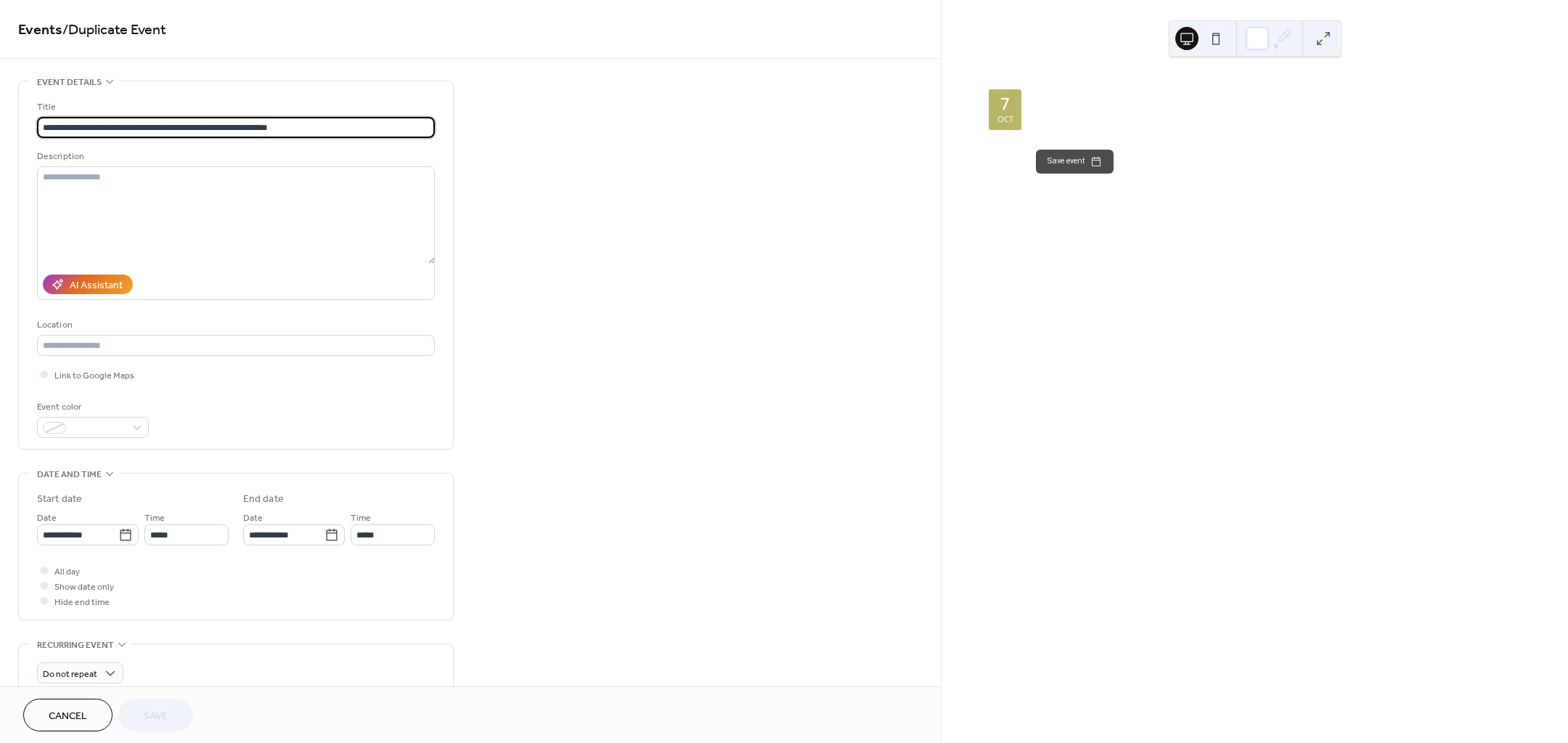 drag, startPoint x: 107, startPoint y: 129, endPoint x: 28, endPoint y: 135, distance: 79.22752 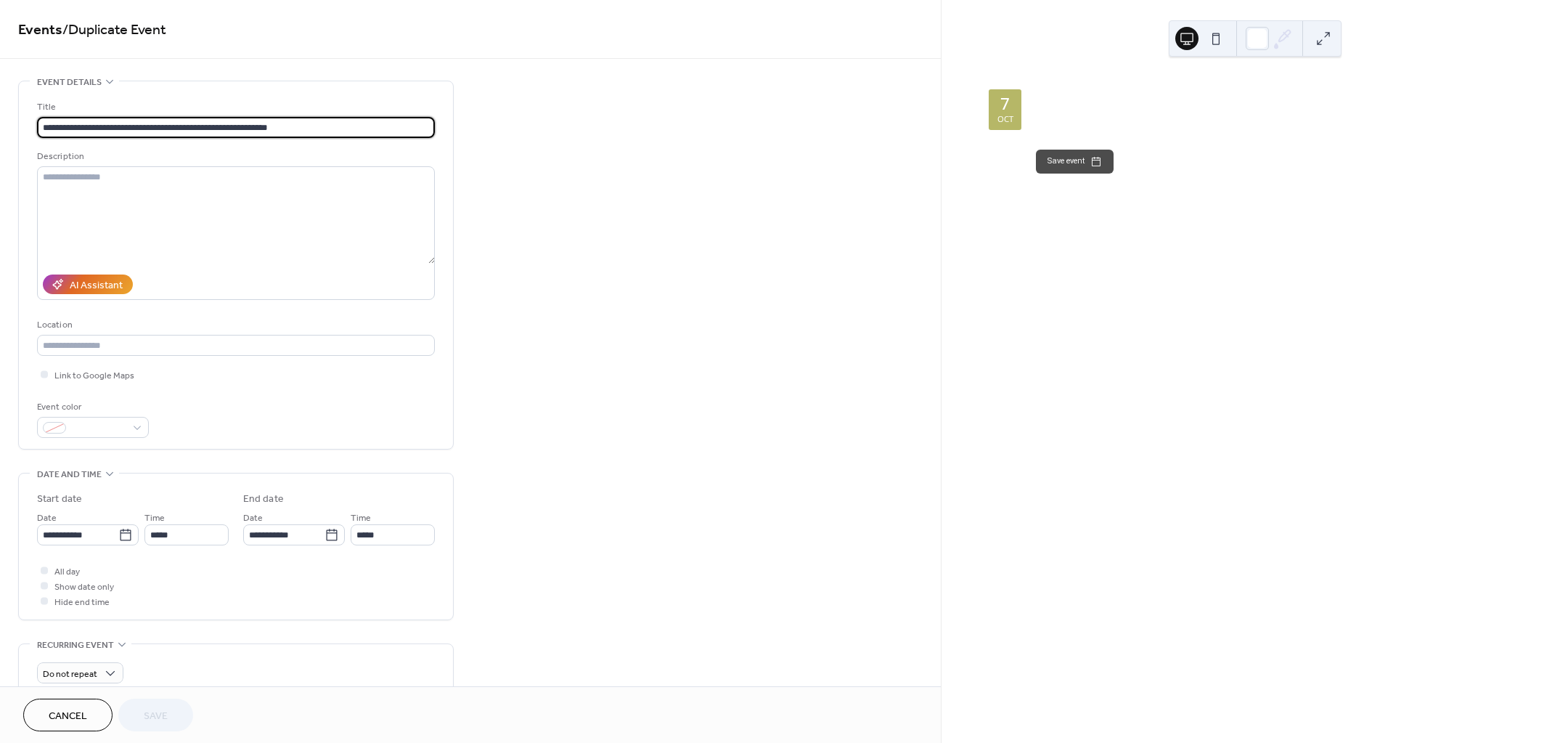 click on "**********" at bounding box center [236, 265] 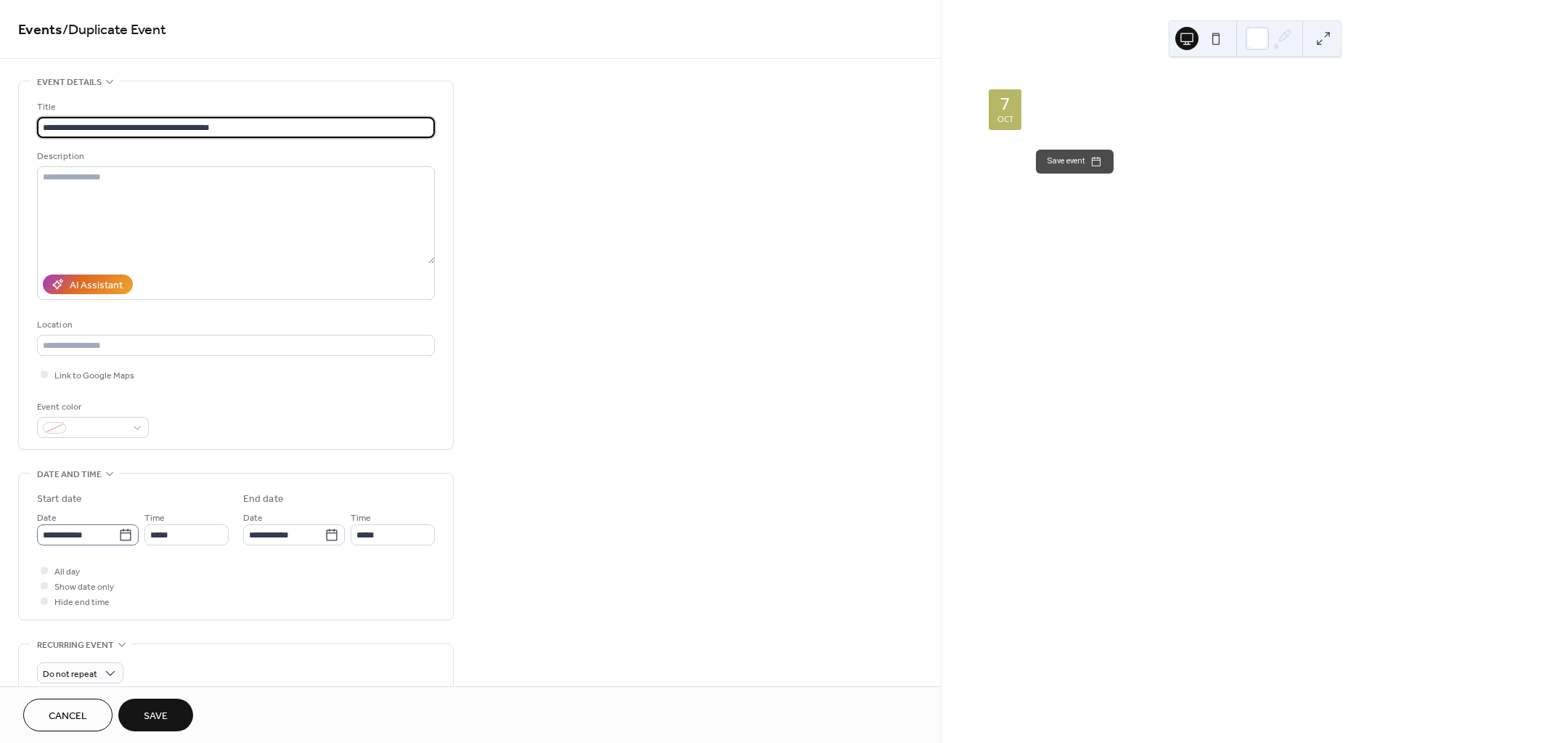 type on "**********" 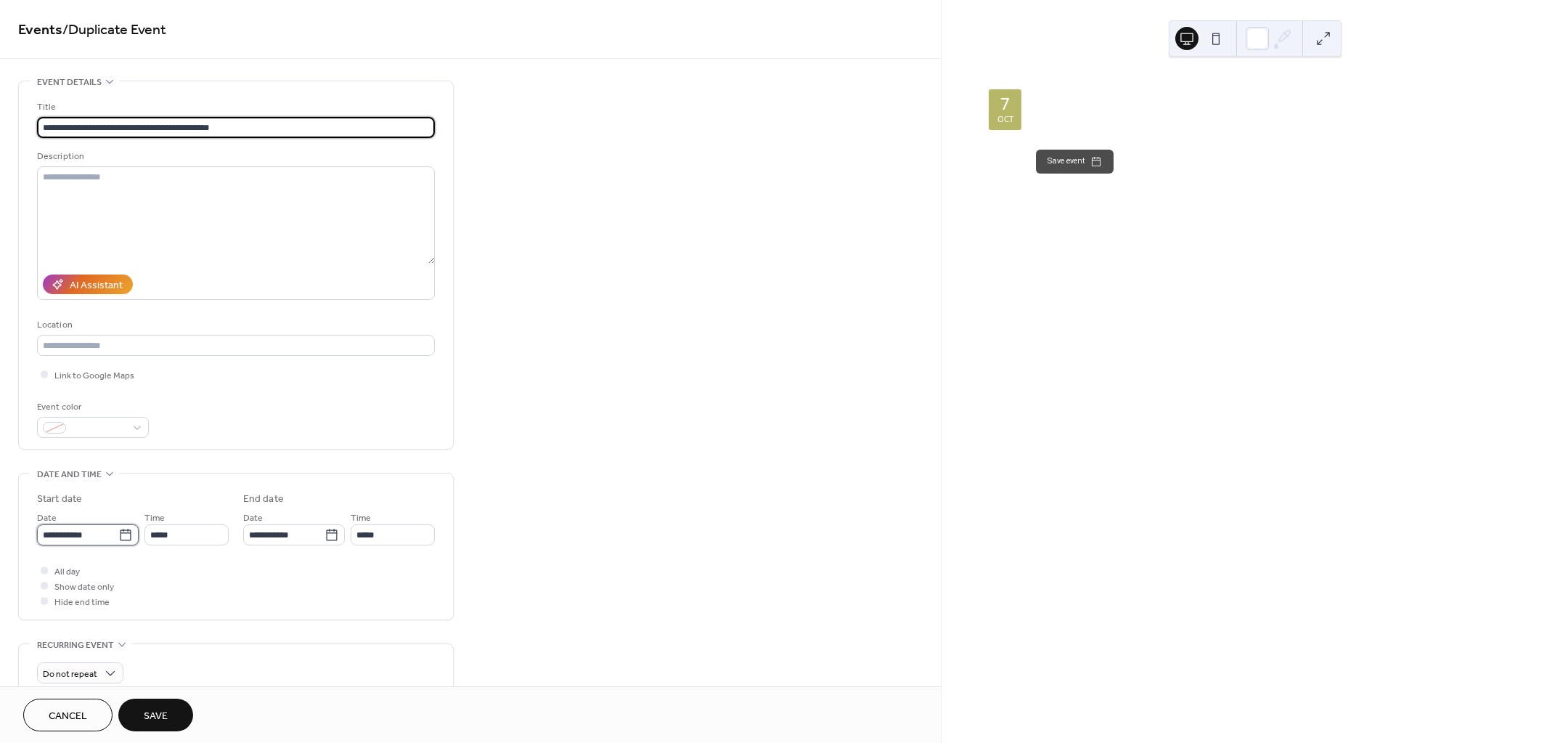 click on "**********" at bounding box center [78, 535] 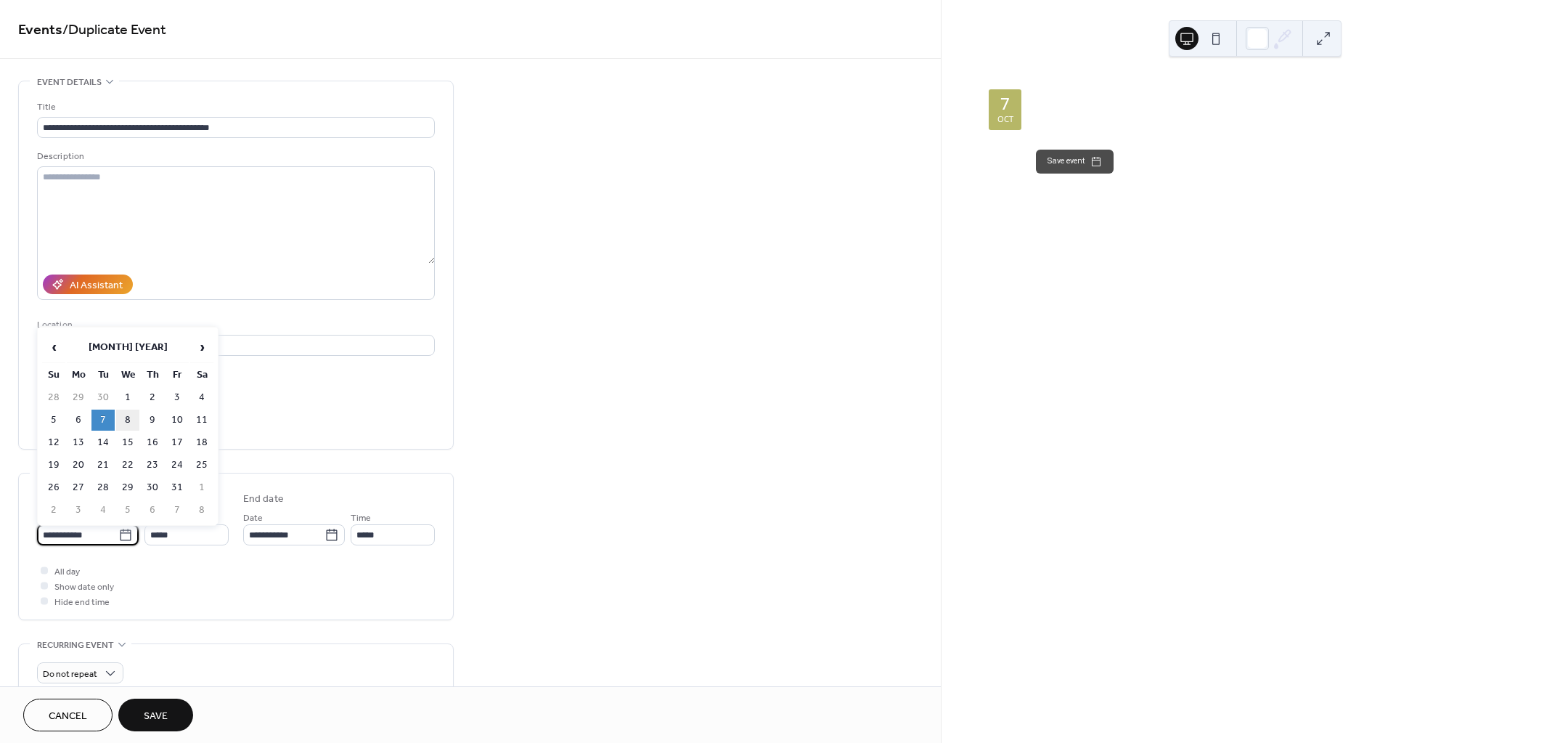 click on "8" at bounding box center [128, 420] 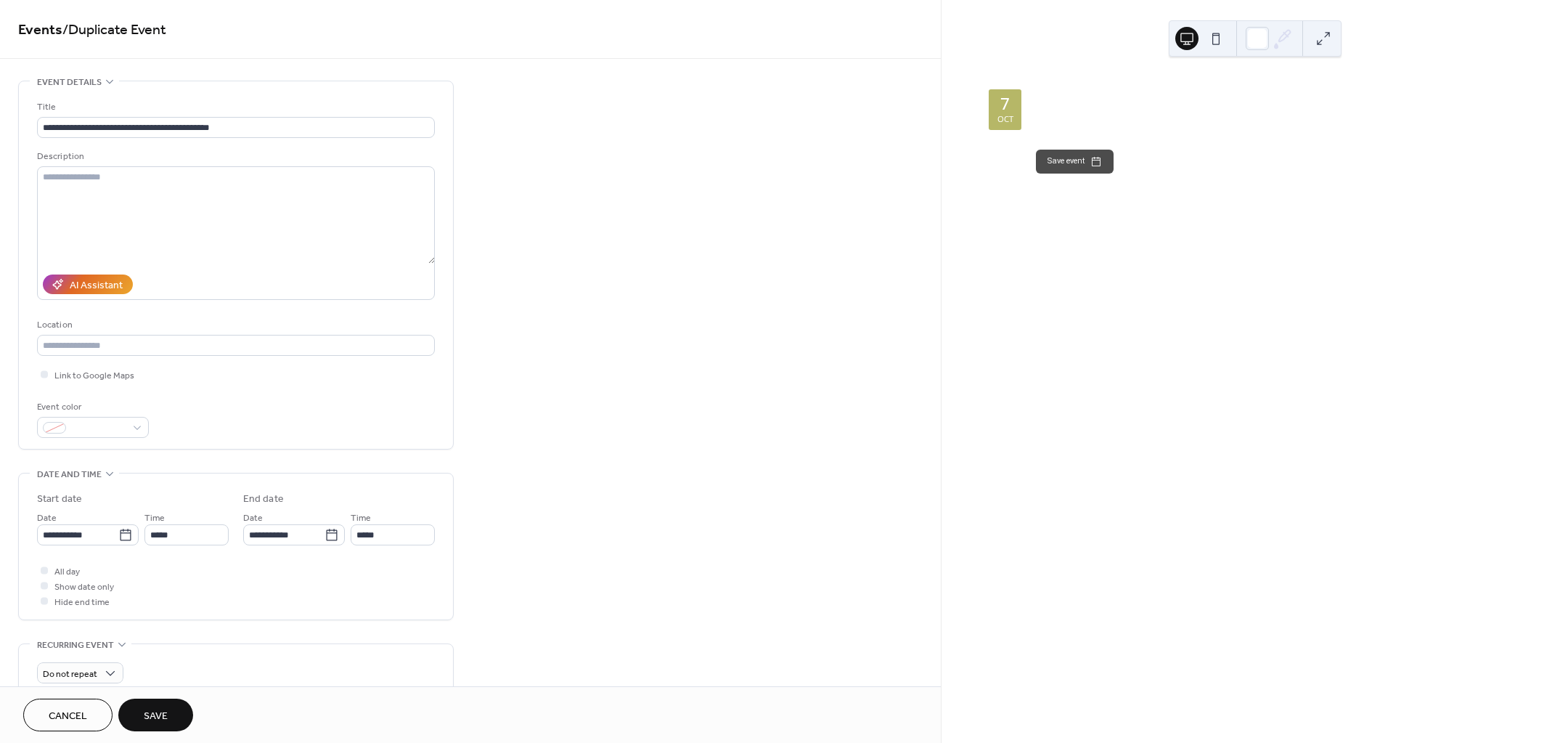 click on "All day" at bounding box center [67, 572] 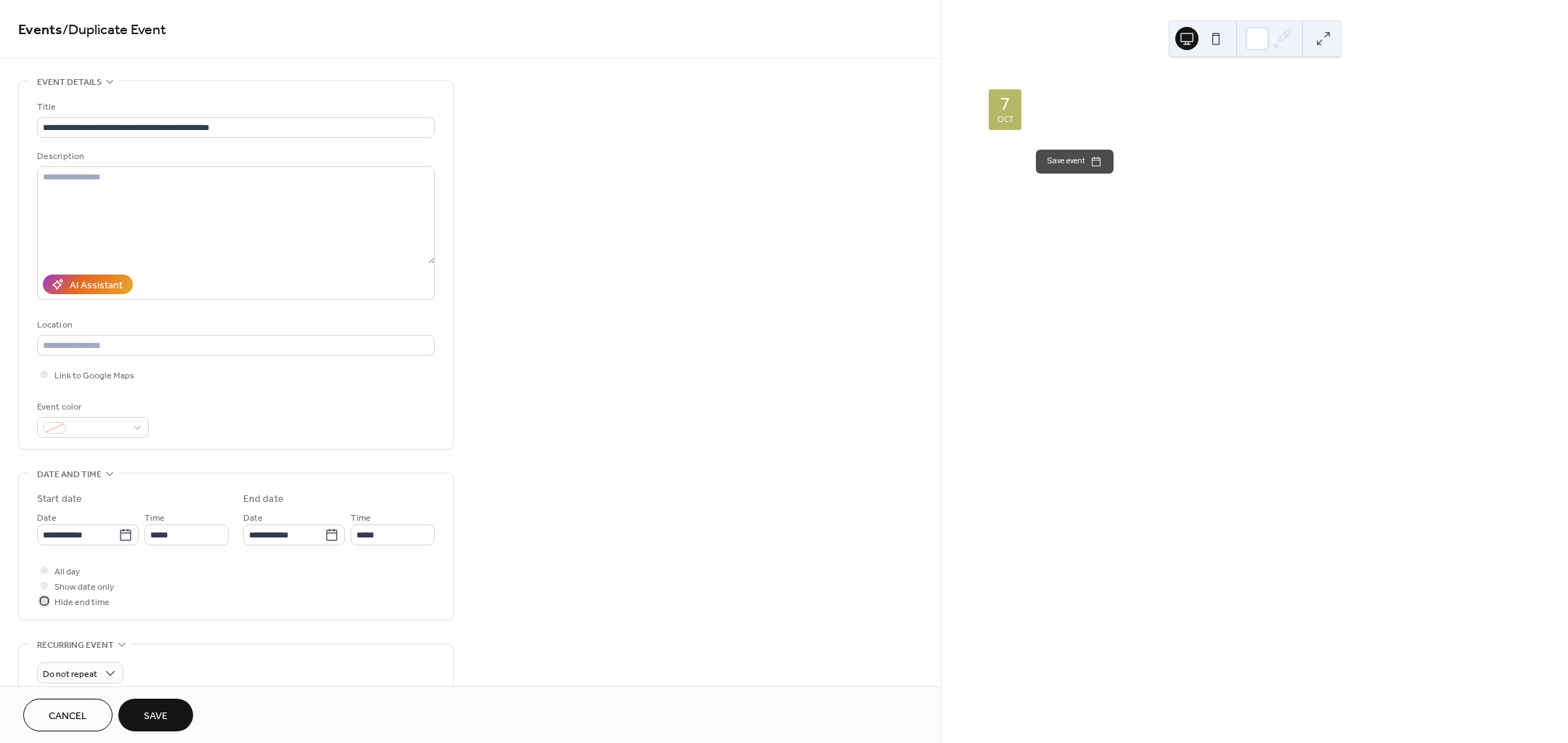click 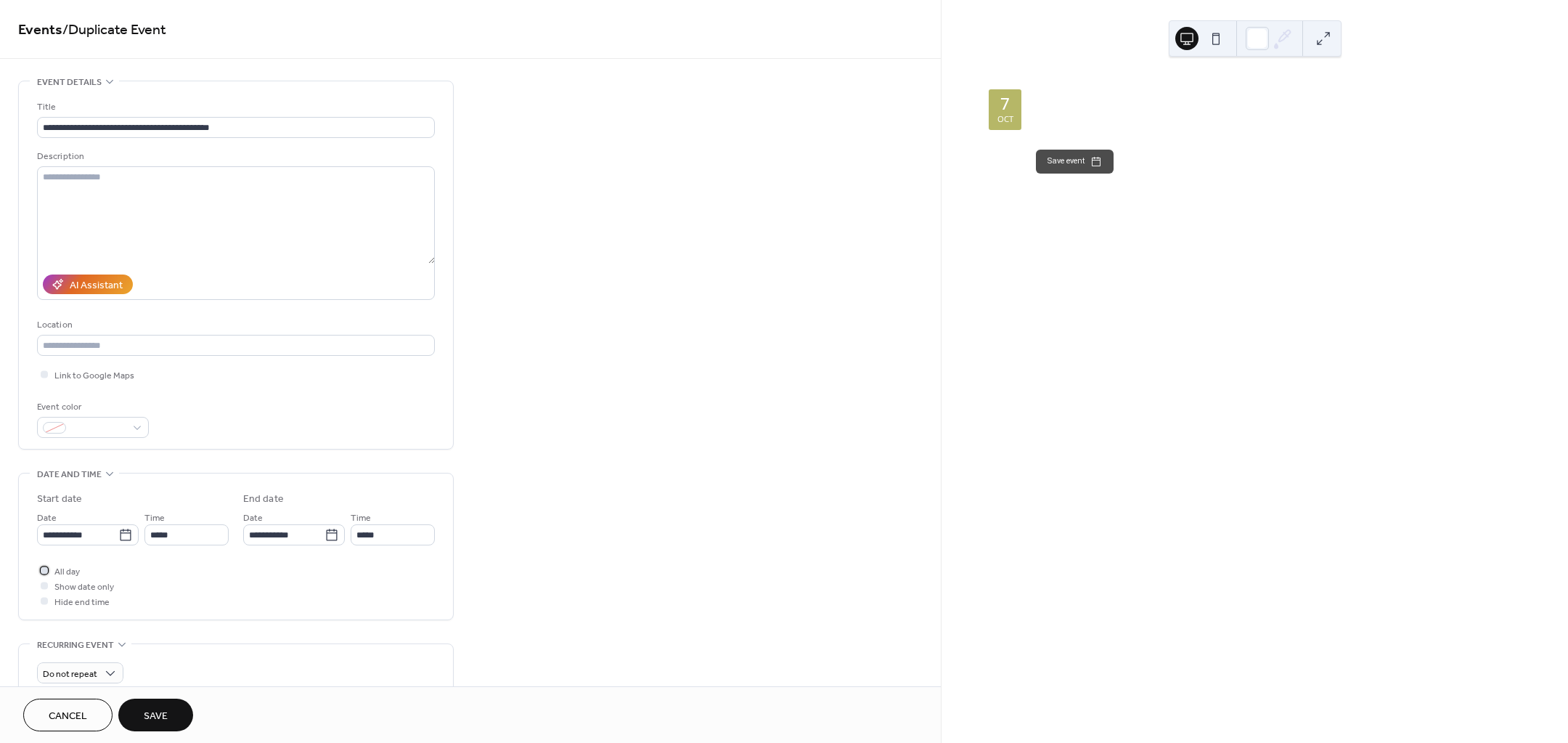 click at bounding box center (44, 570) 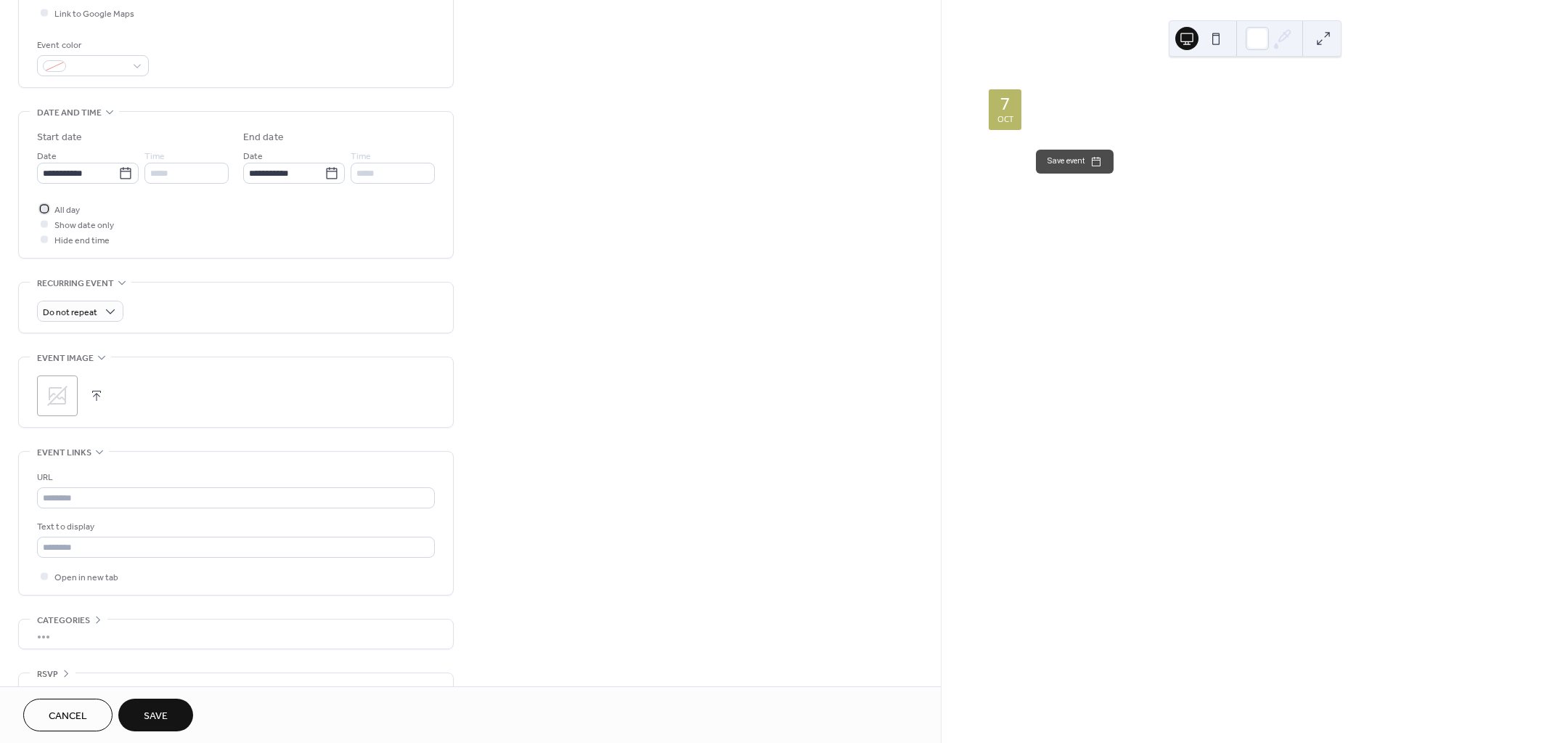 scroll, scrollTop: 363, scrollLeft: 0, axis: vertical 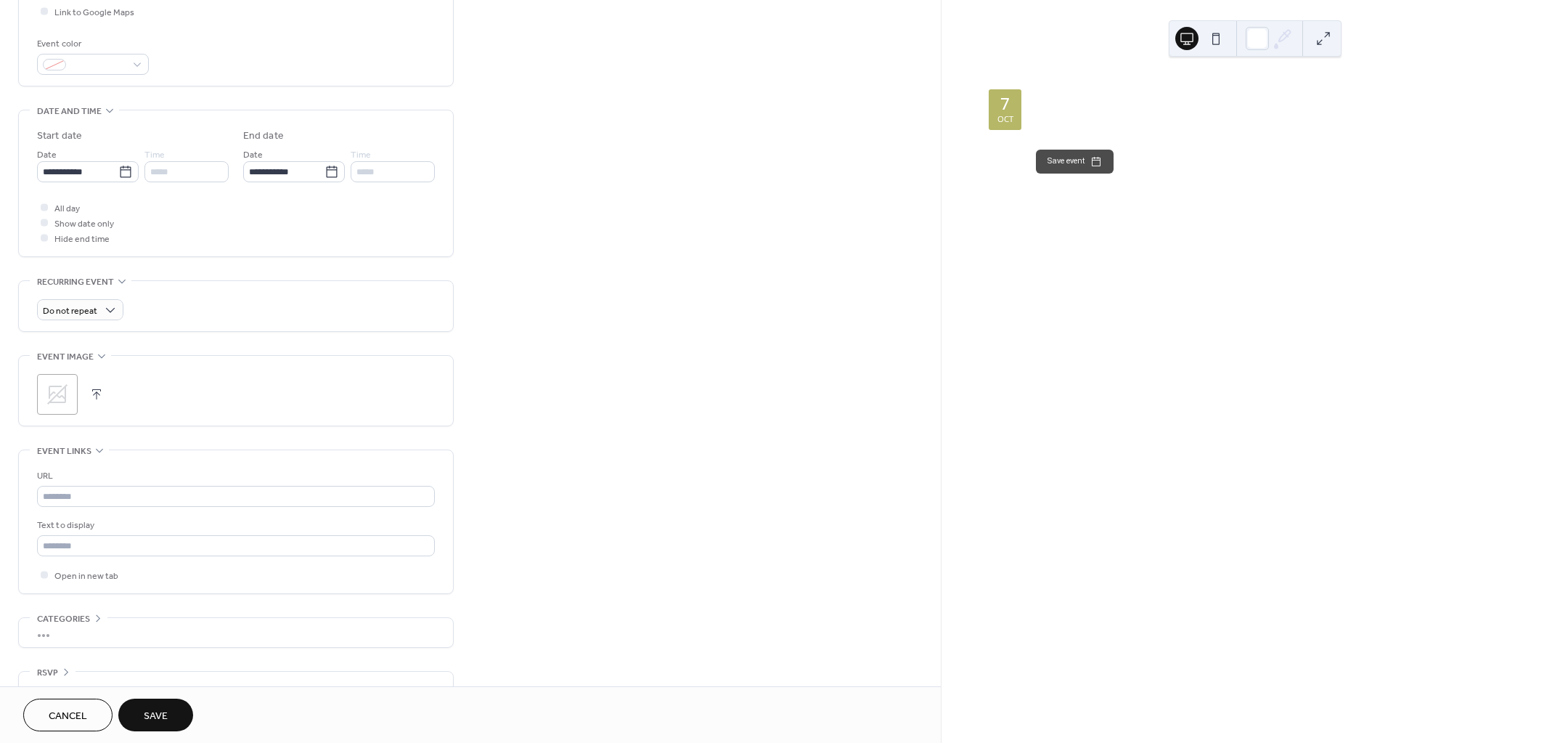 click on "Save" at bounding box center (155, 716) 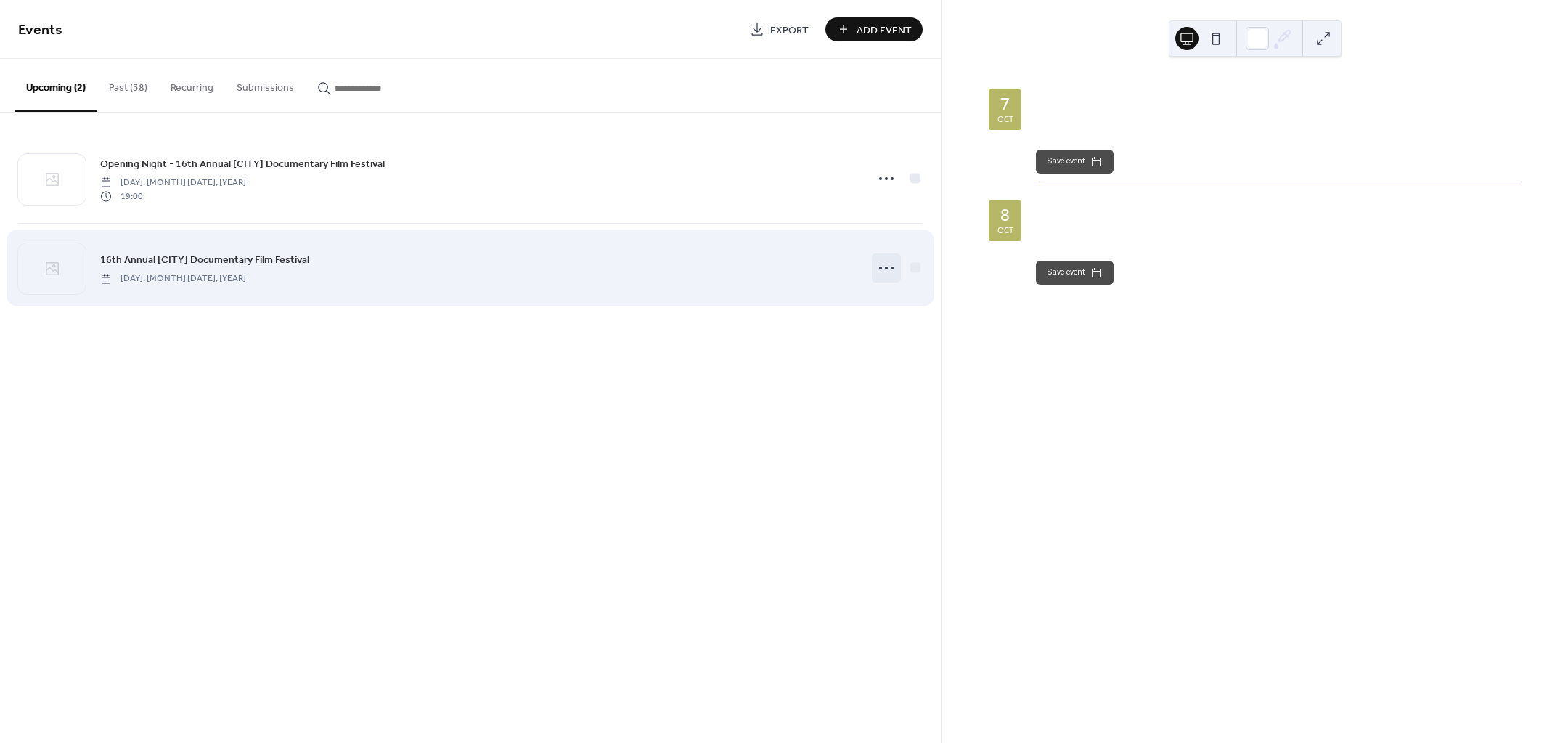 click 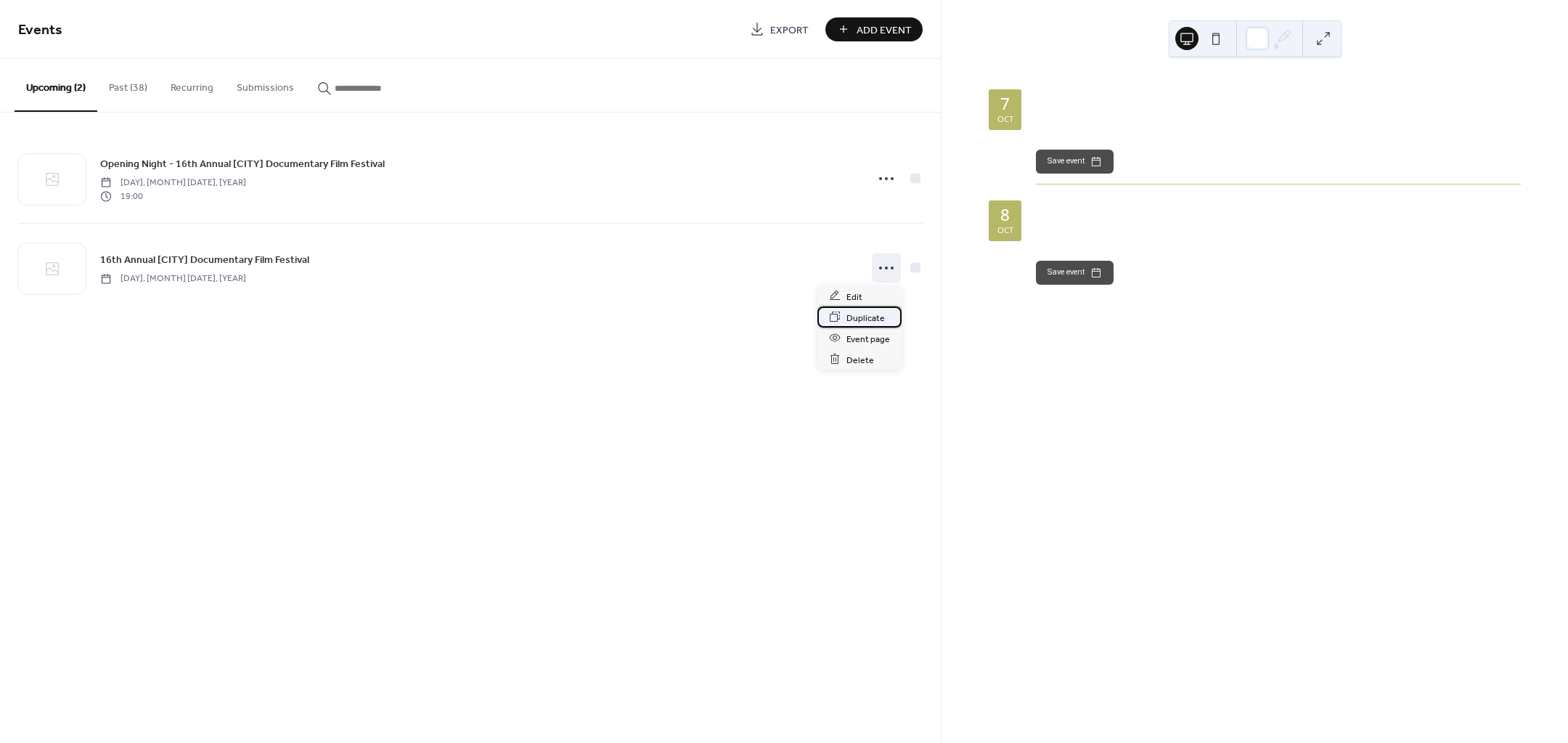 click on "Duplicate" at bounding box center (865, 317) 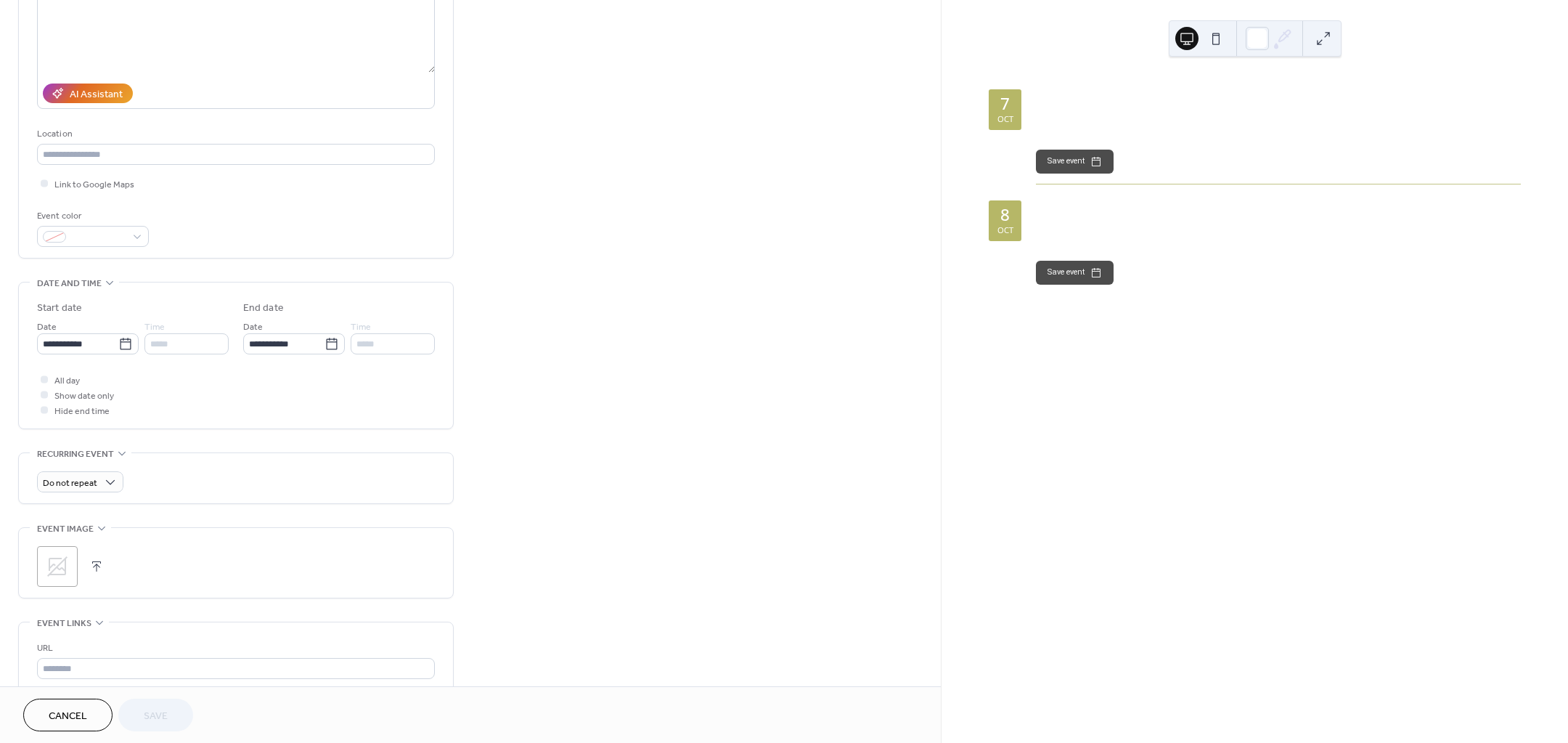 scroll, scrollTop: 272, scrollLeft: 0, axis: vertical 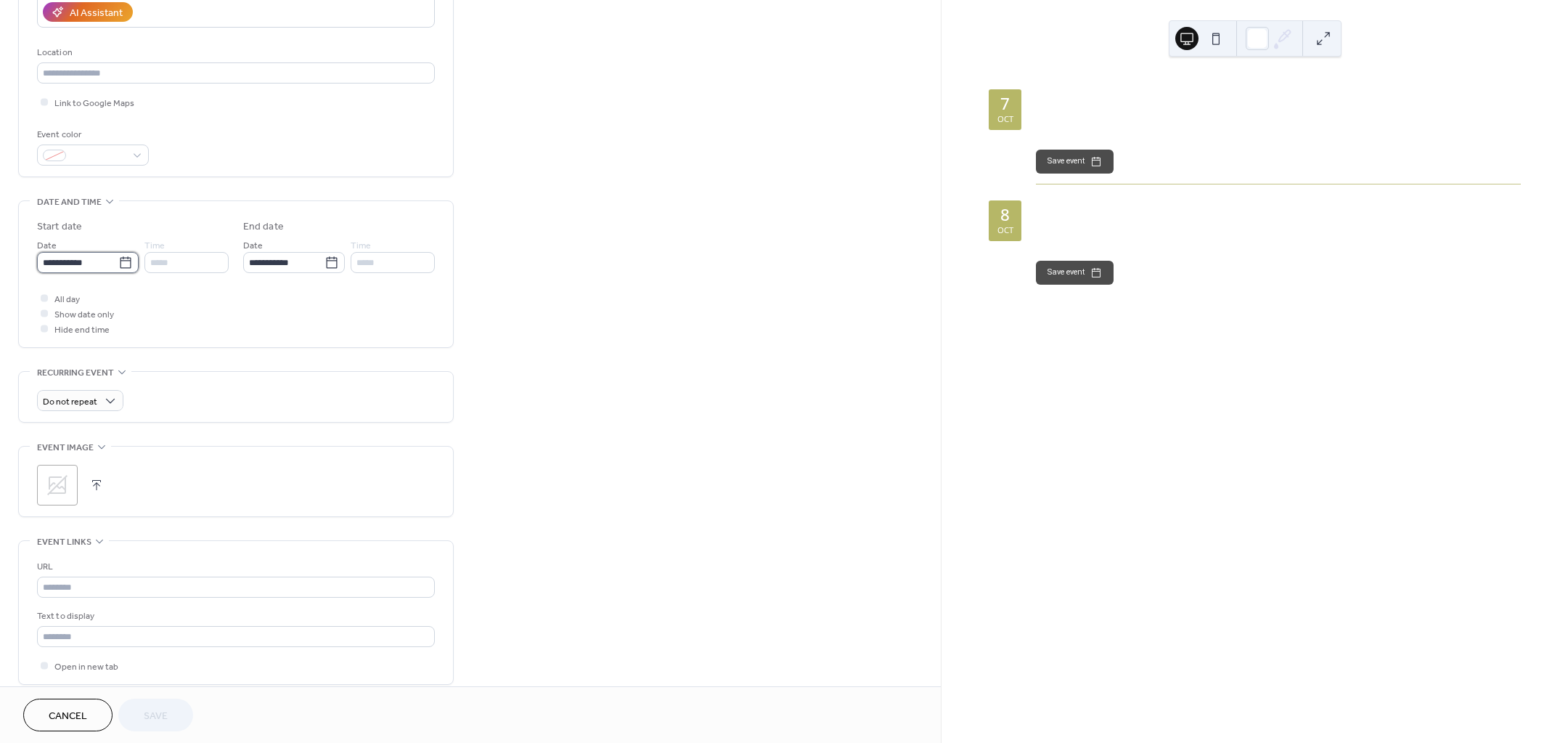 click on "**********" at bounding box center (78, 262) 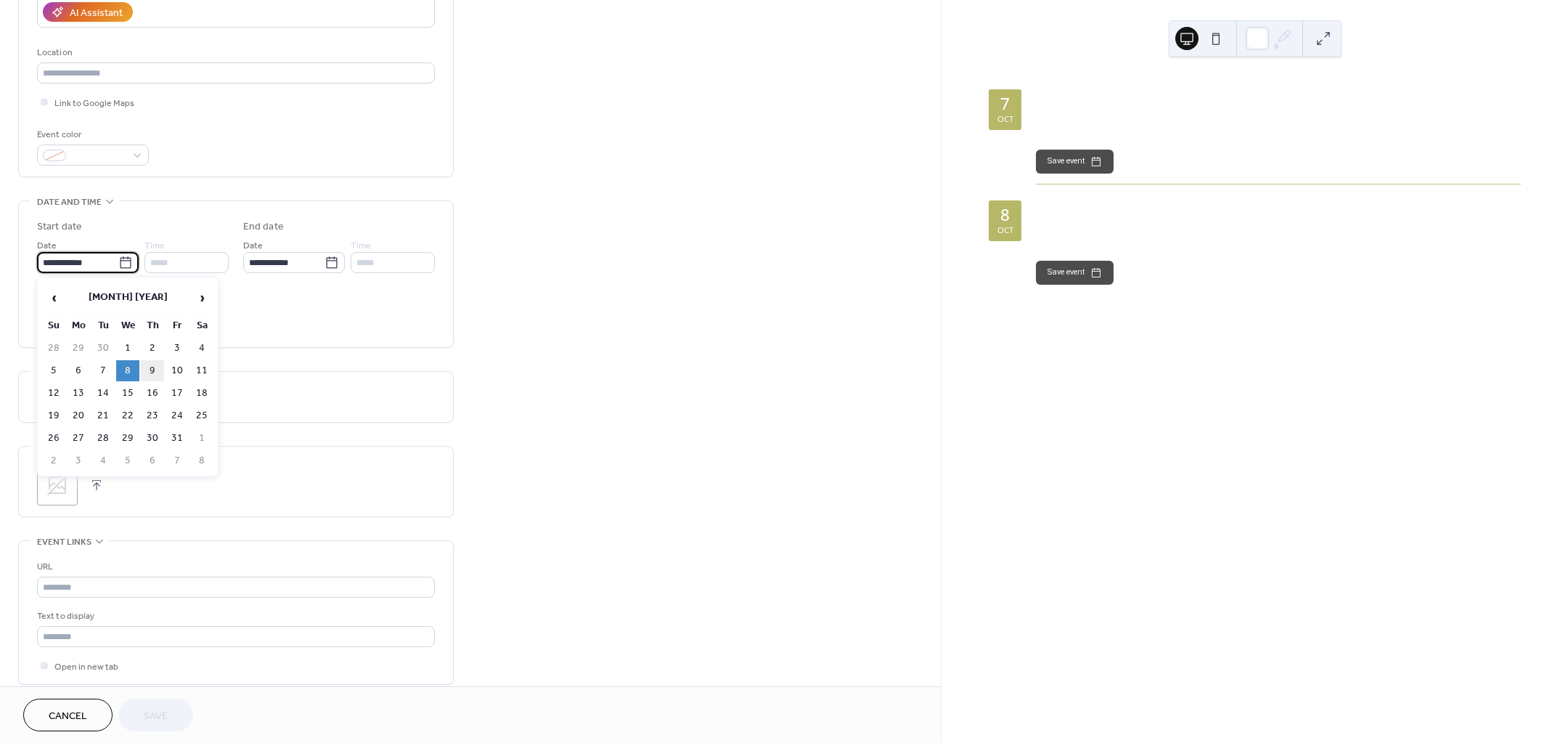 click on "9" at bounding box center [152, 370] 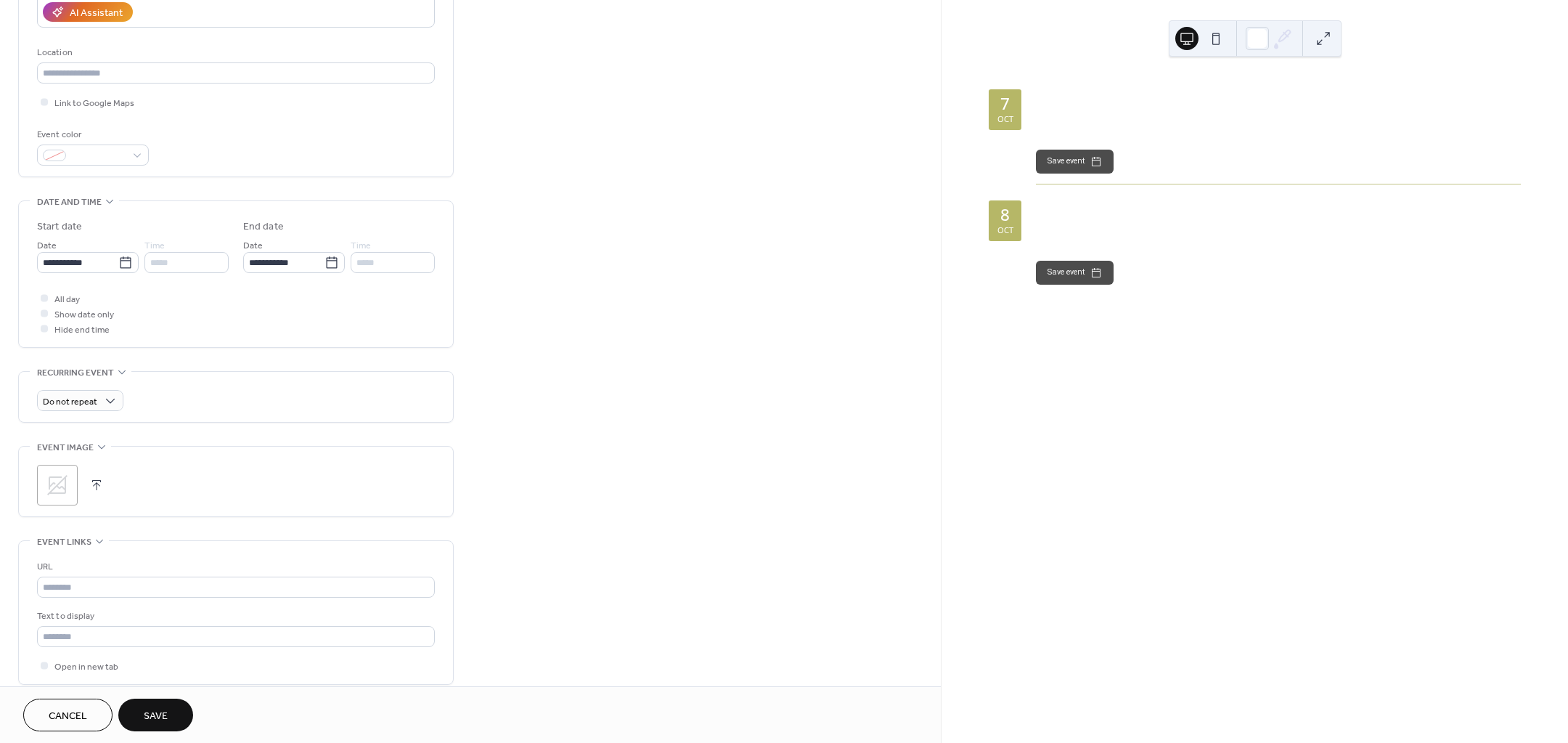 click on "Save" at bounding box center (155, 715) 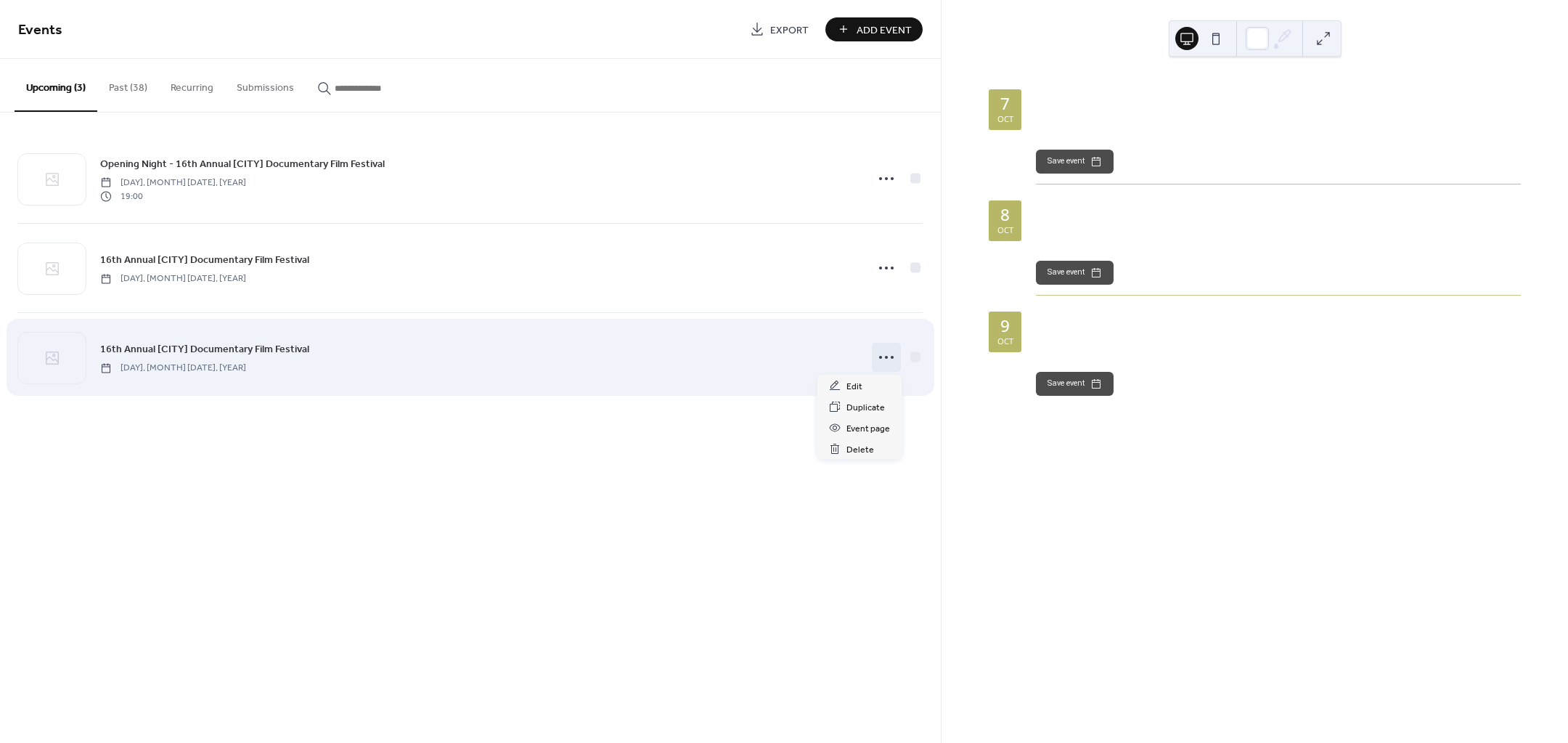 click 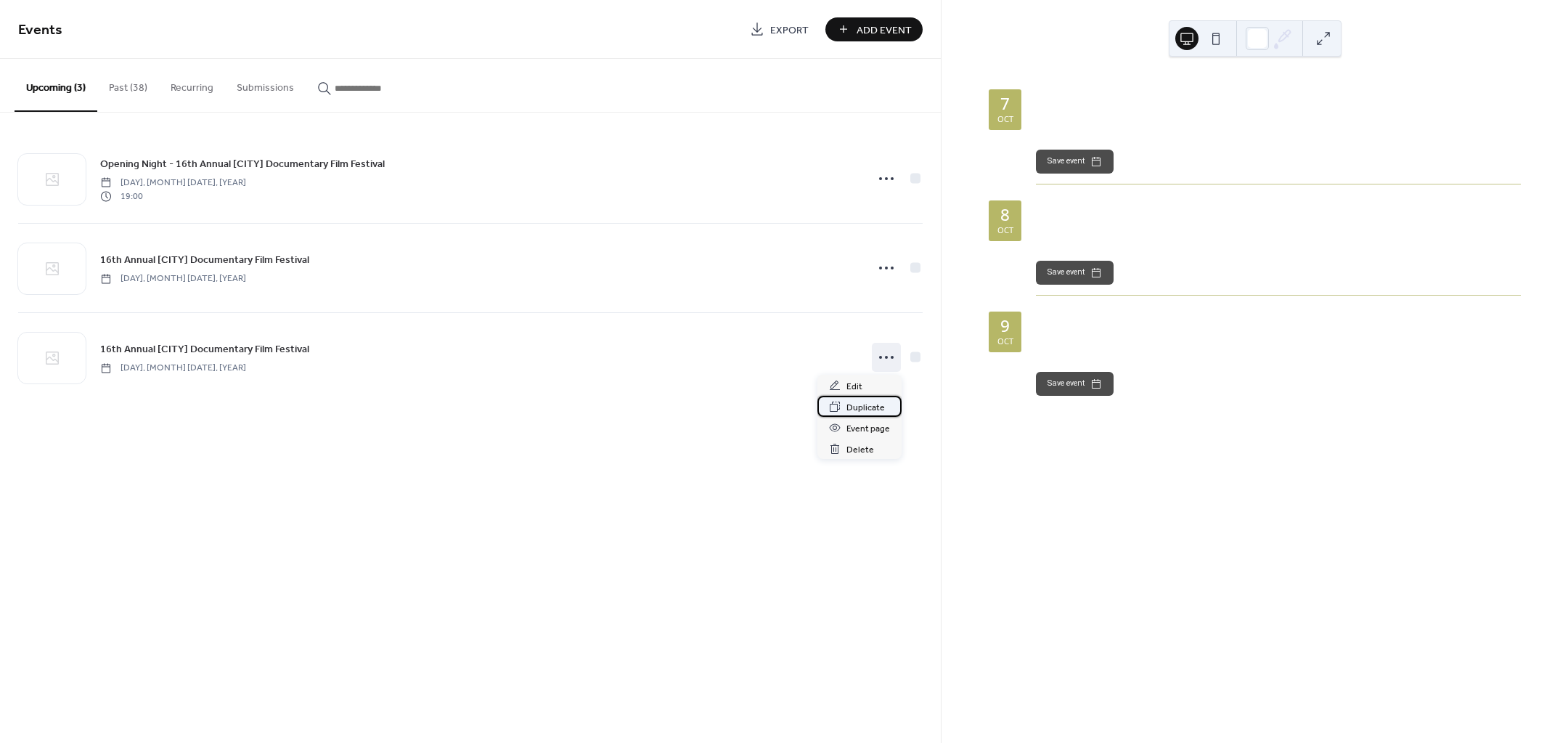 click on "Duplicate" at bounding box center [865, 407] 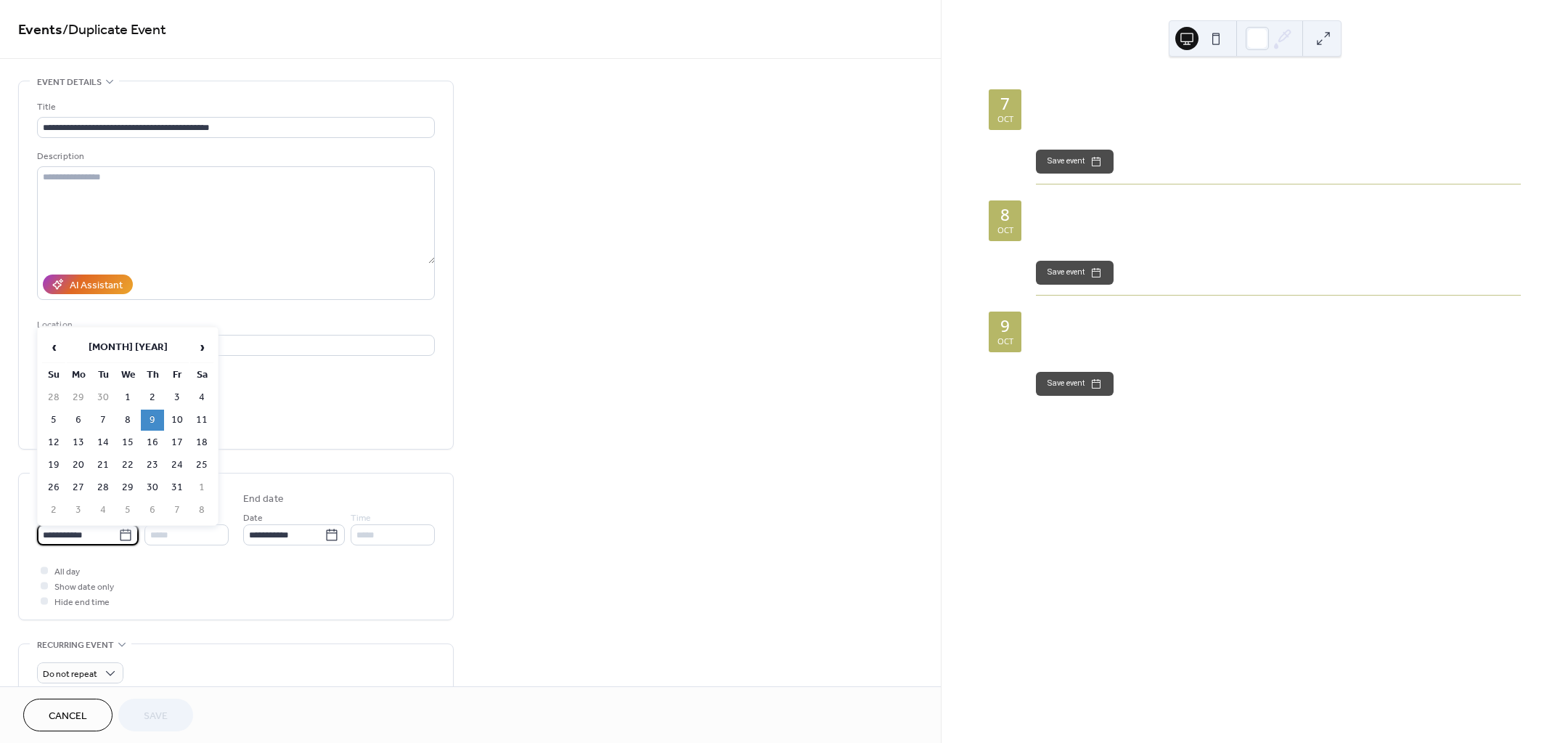click on "**********" at bounding box center [78, 535] 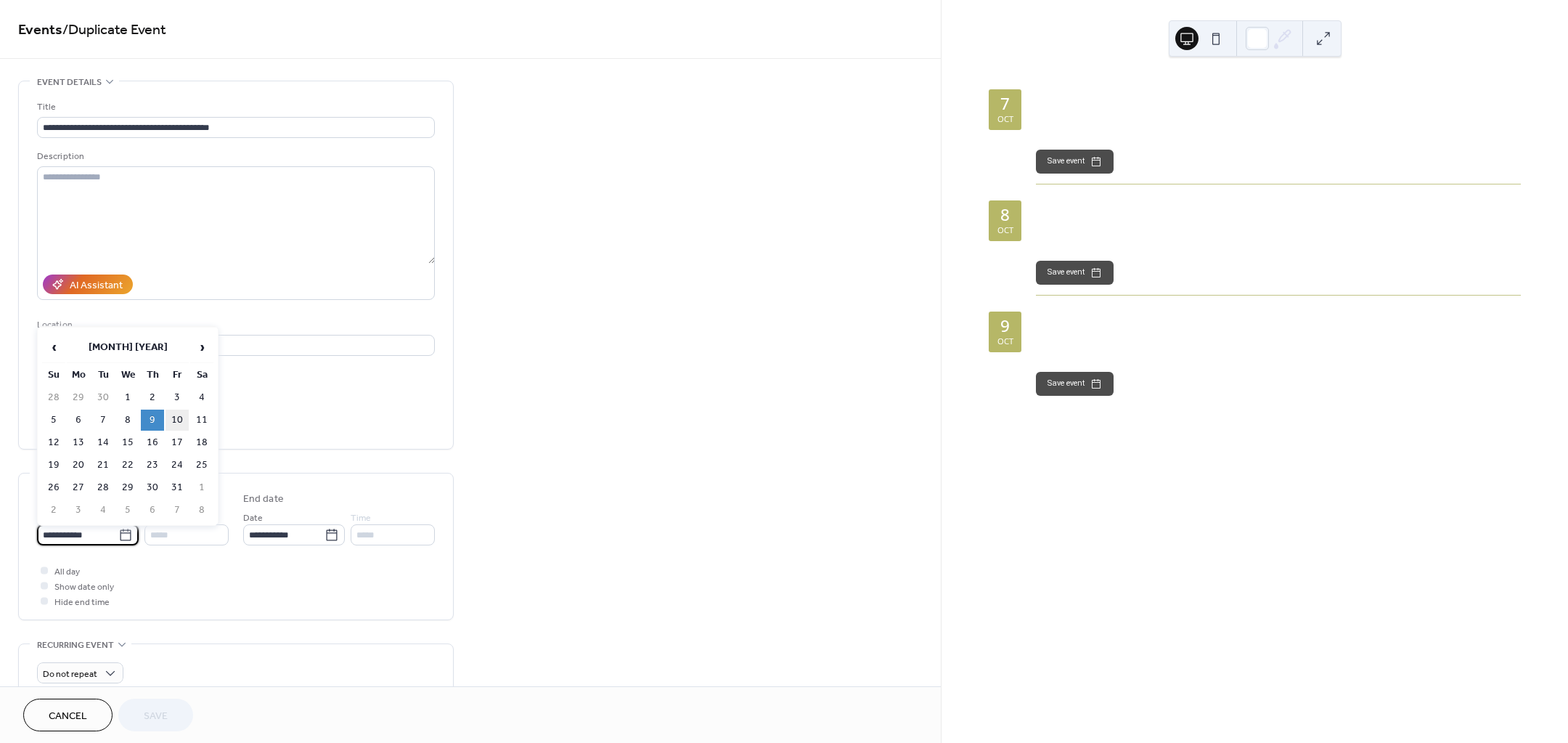 click on "10" at bounding box center (177, 420) 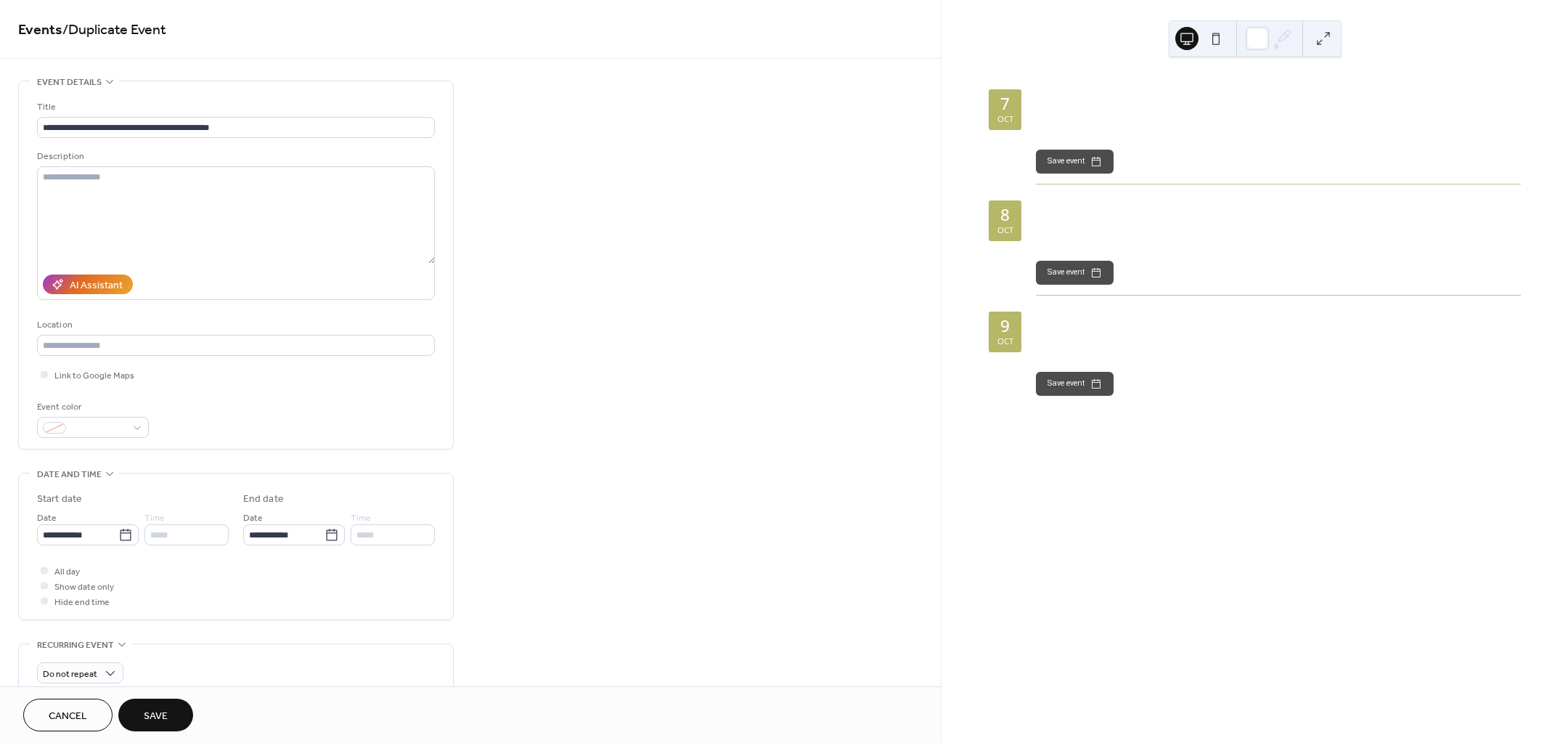 click on "Save" at bounding box center [155, 716] 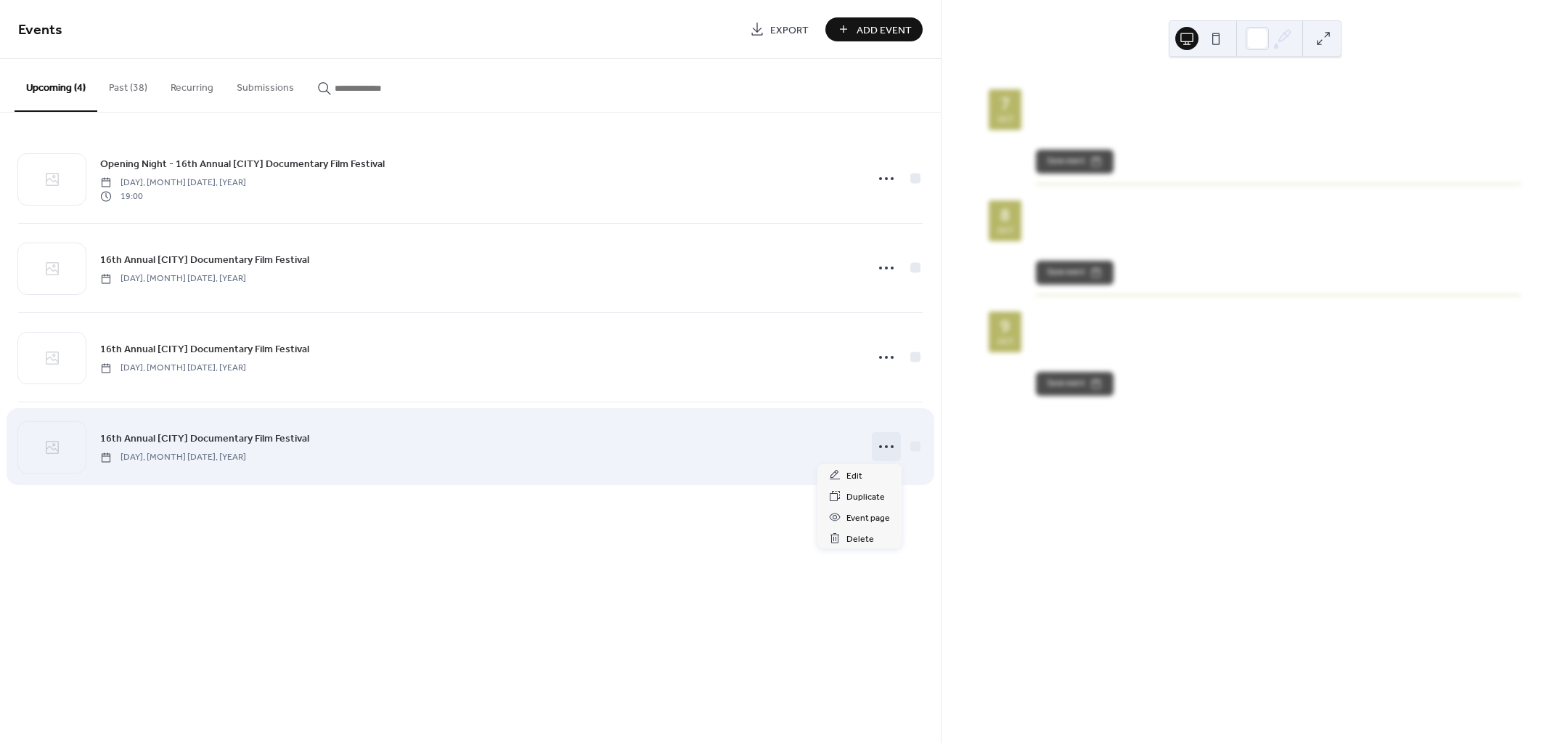 click 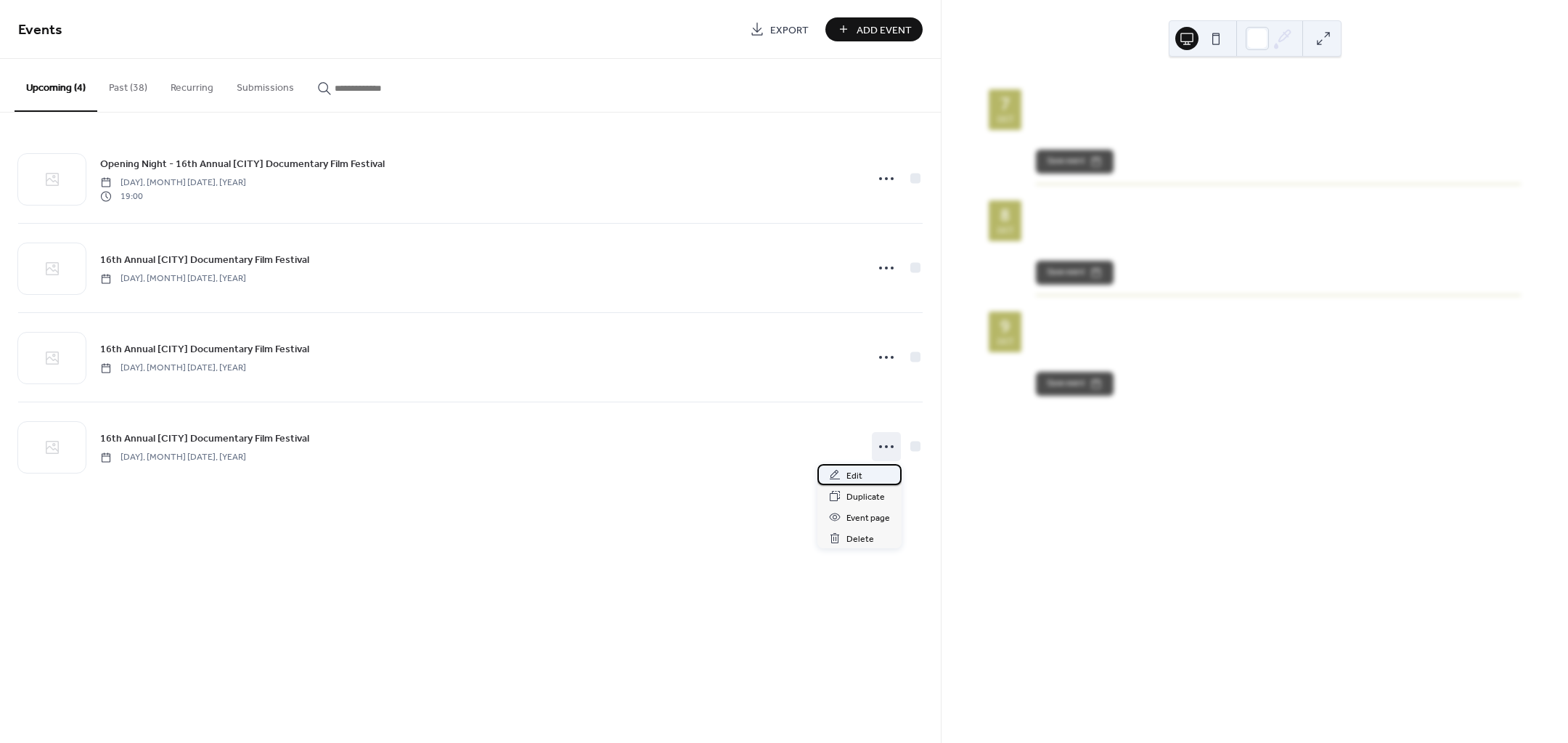 click on "Edit" at bounding box center [859, 474] 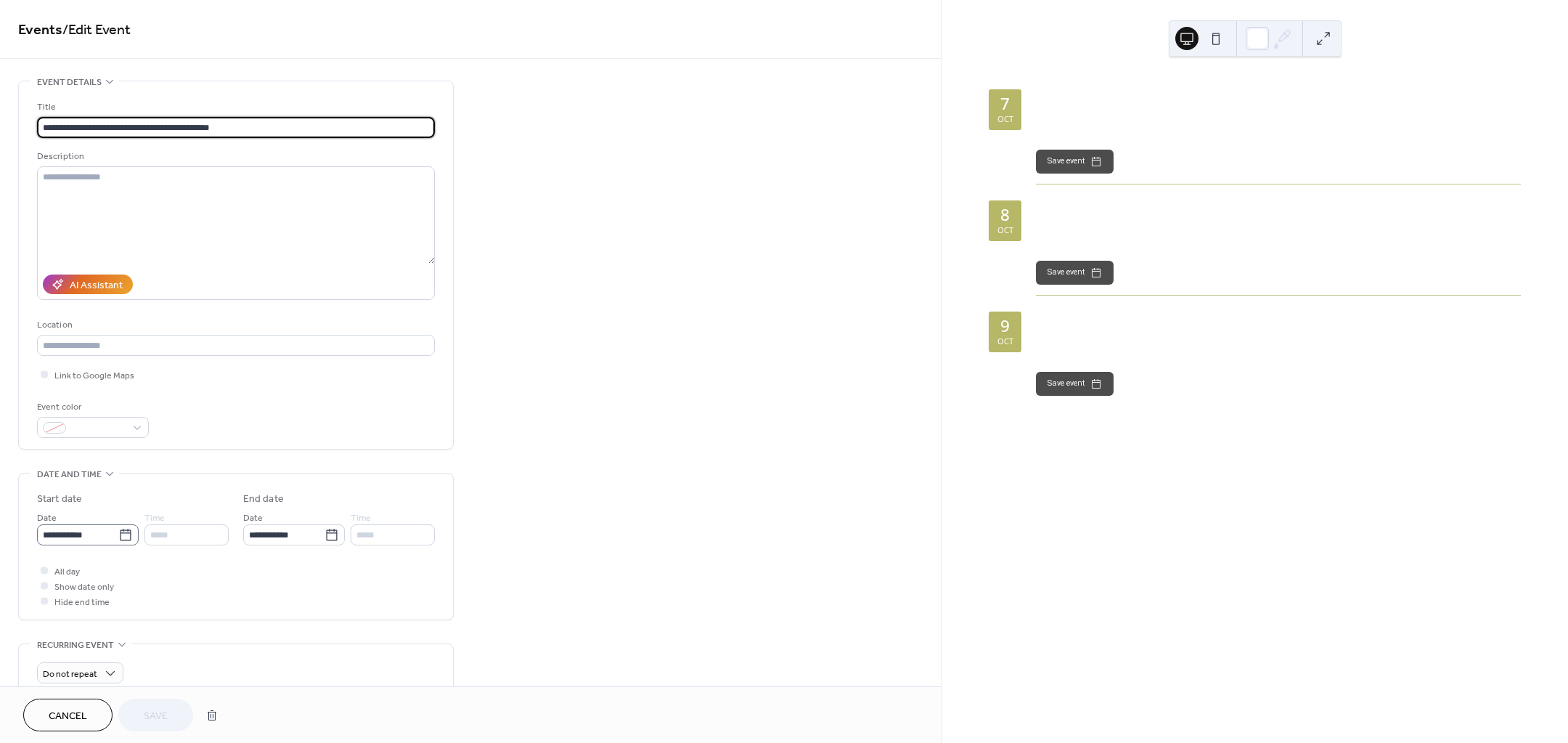 click 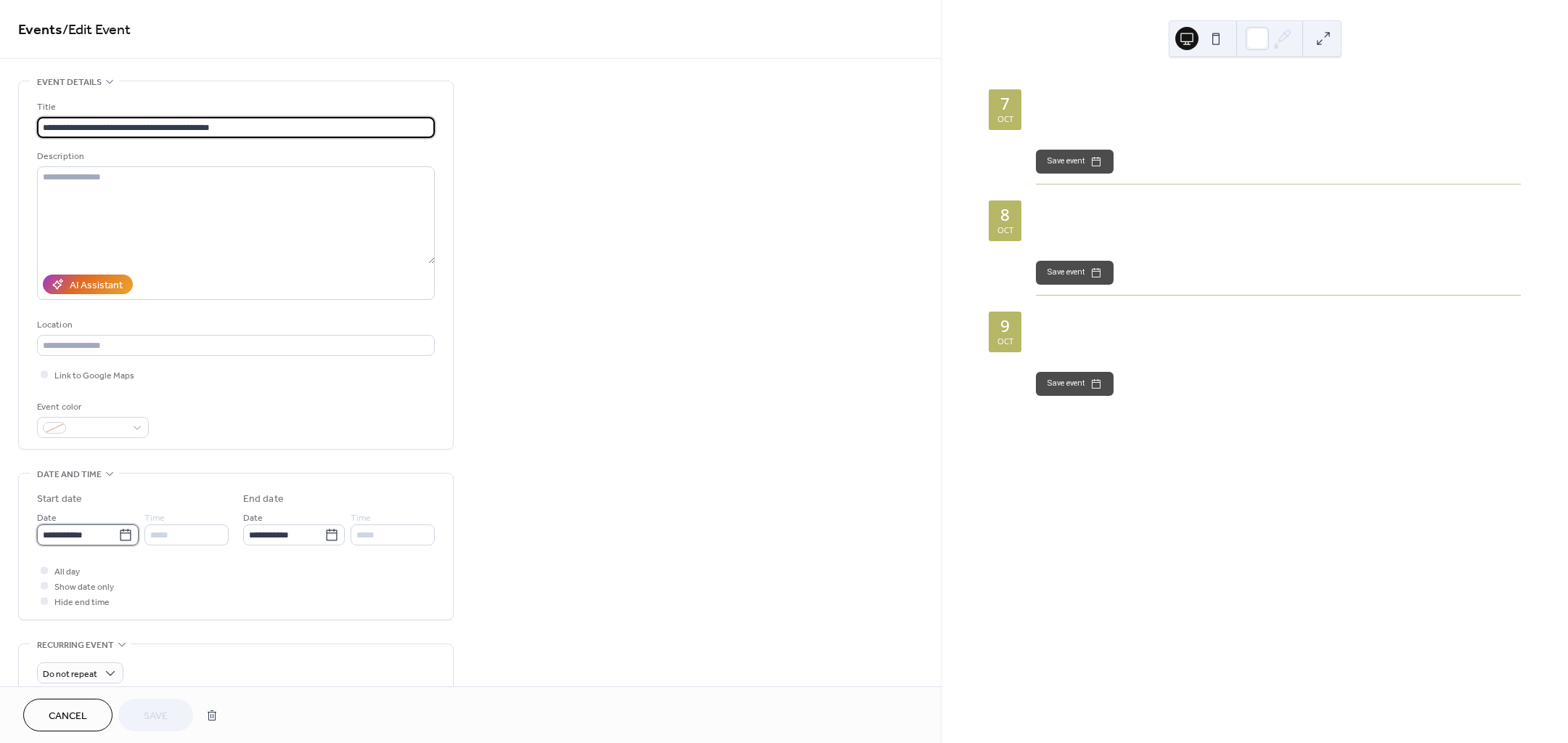 click on "**********" at bounding box center (78, 535) 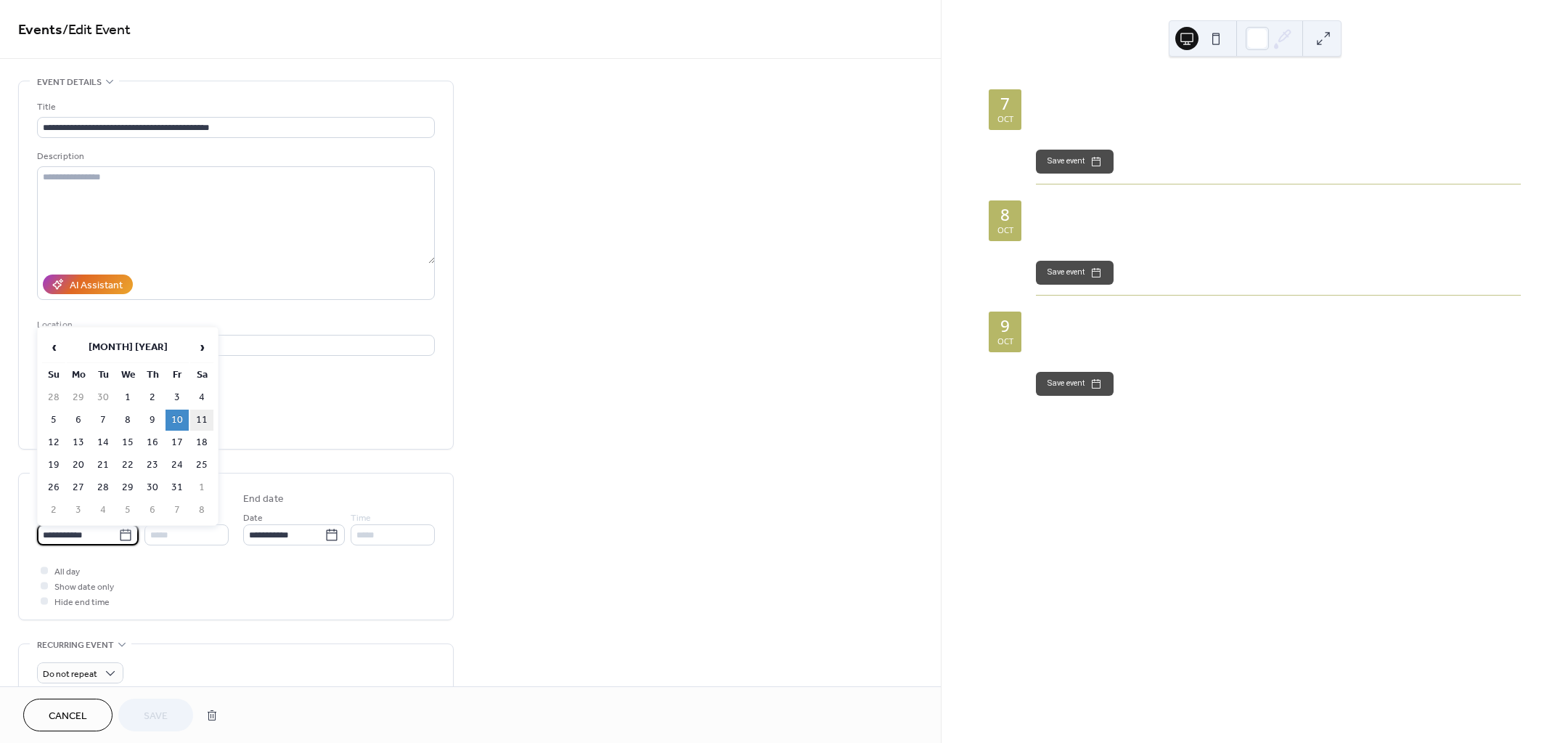 click on "11" at bounding box center (202, 420) 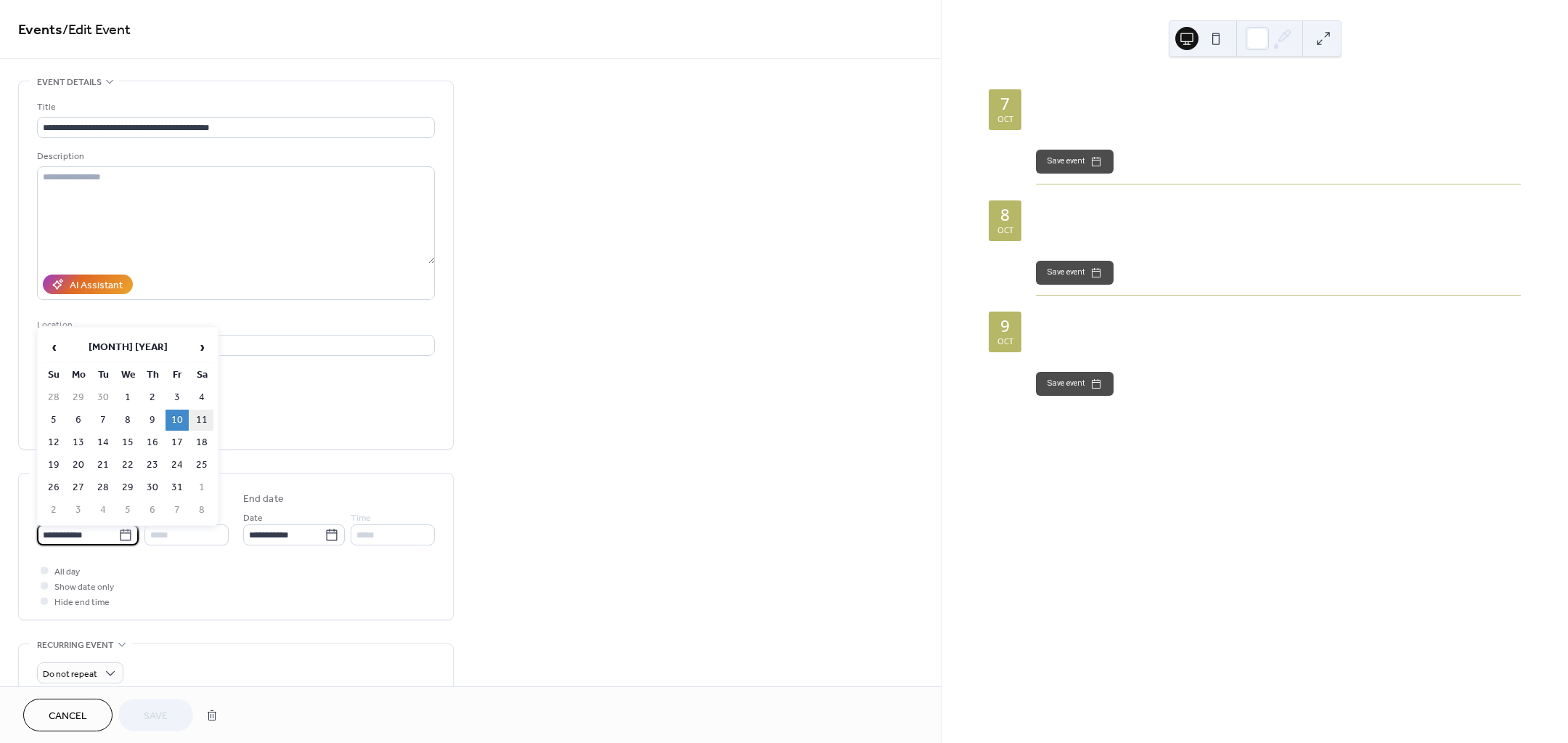 type on "**********" 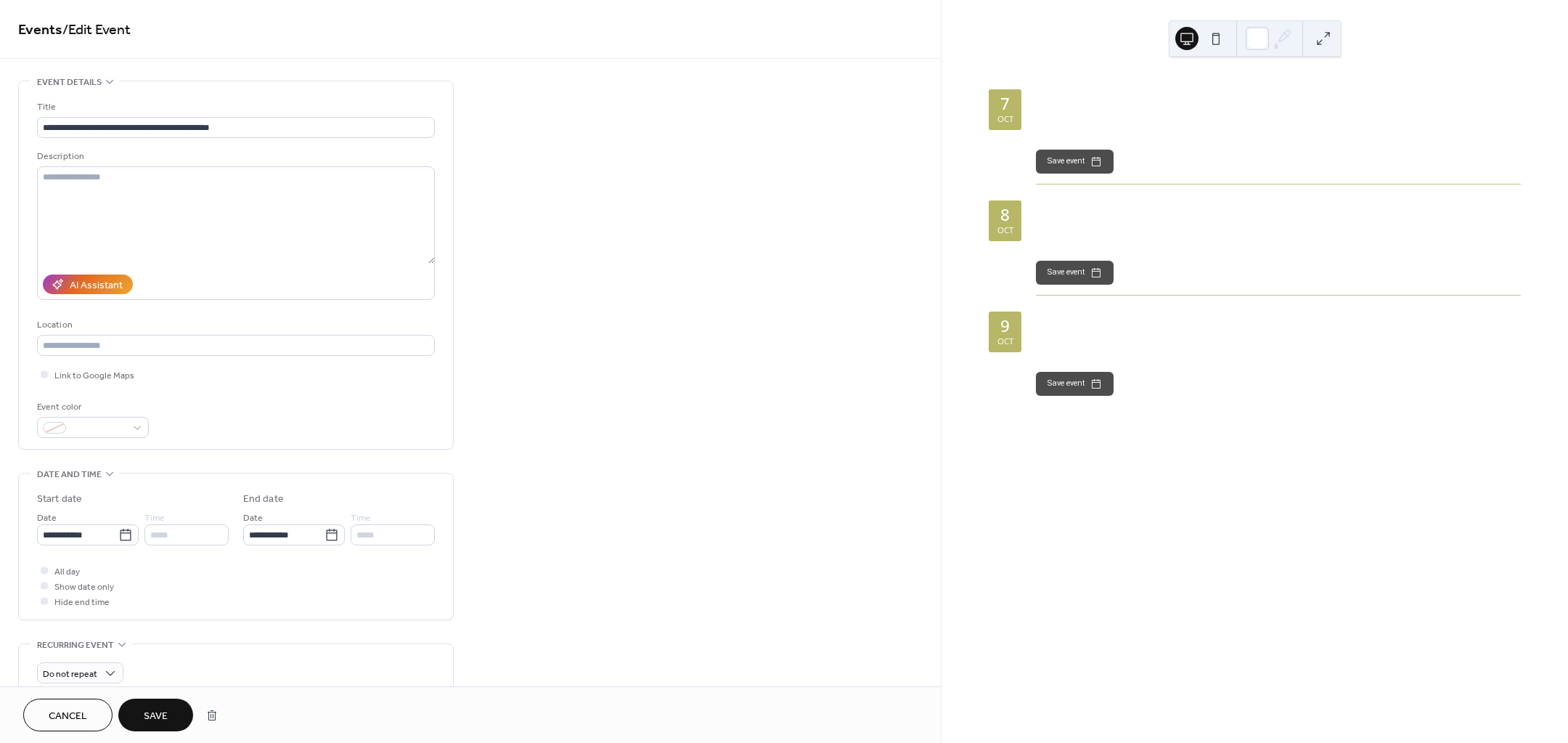 click on "Save" at bounding box center (155, 716) 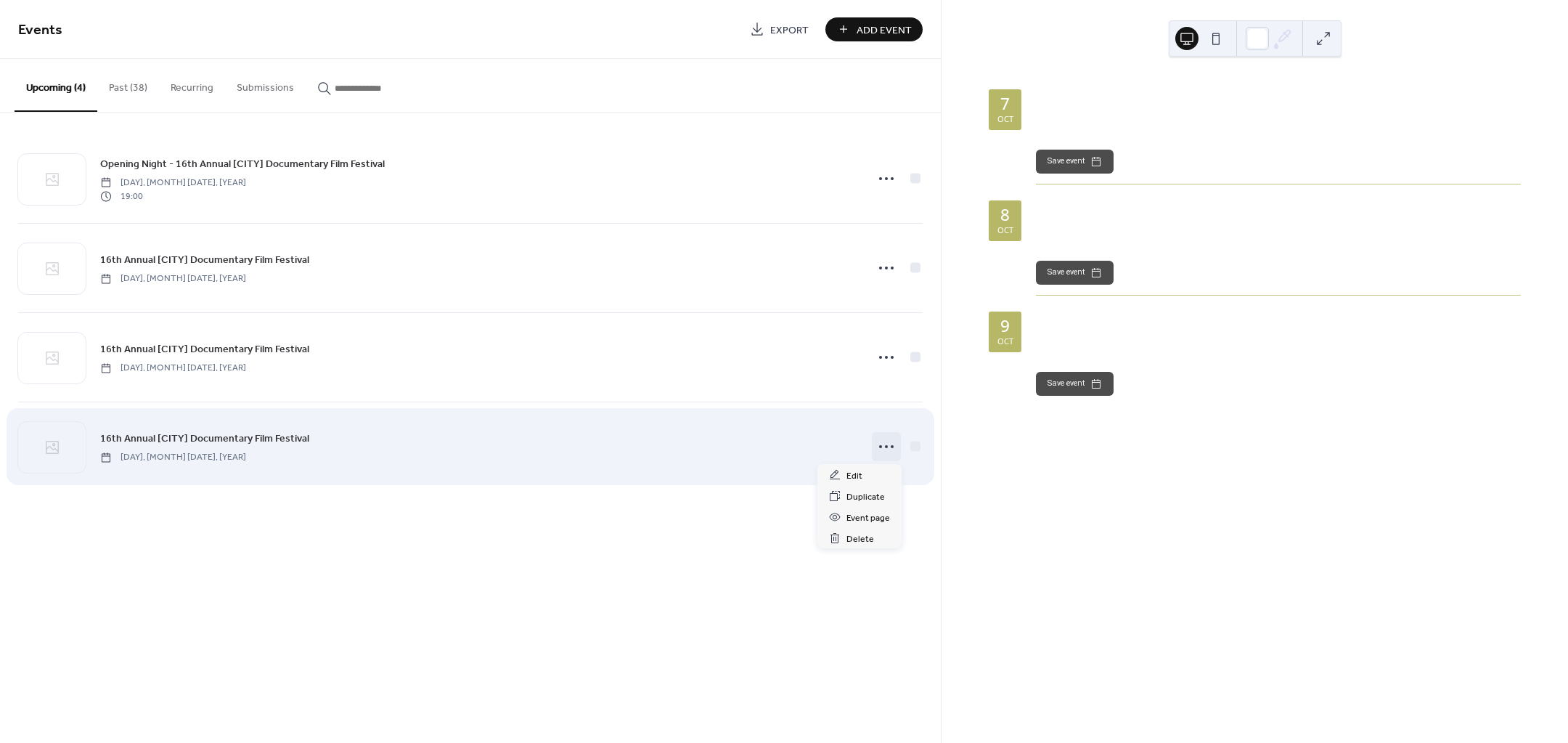 click 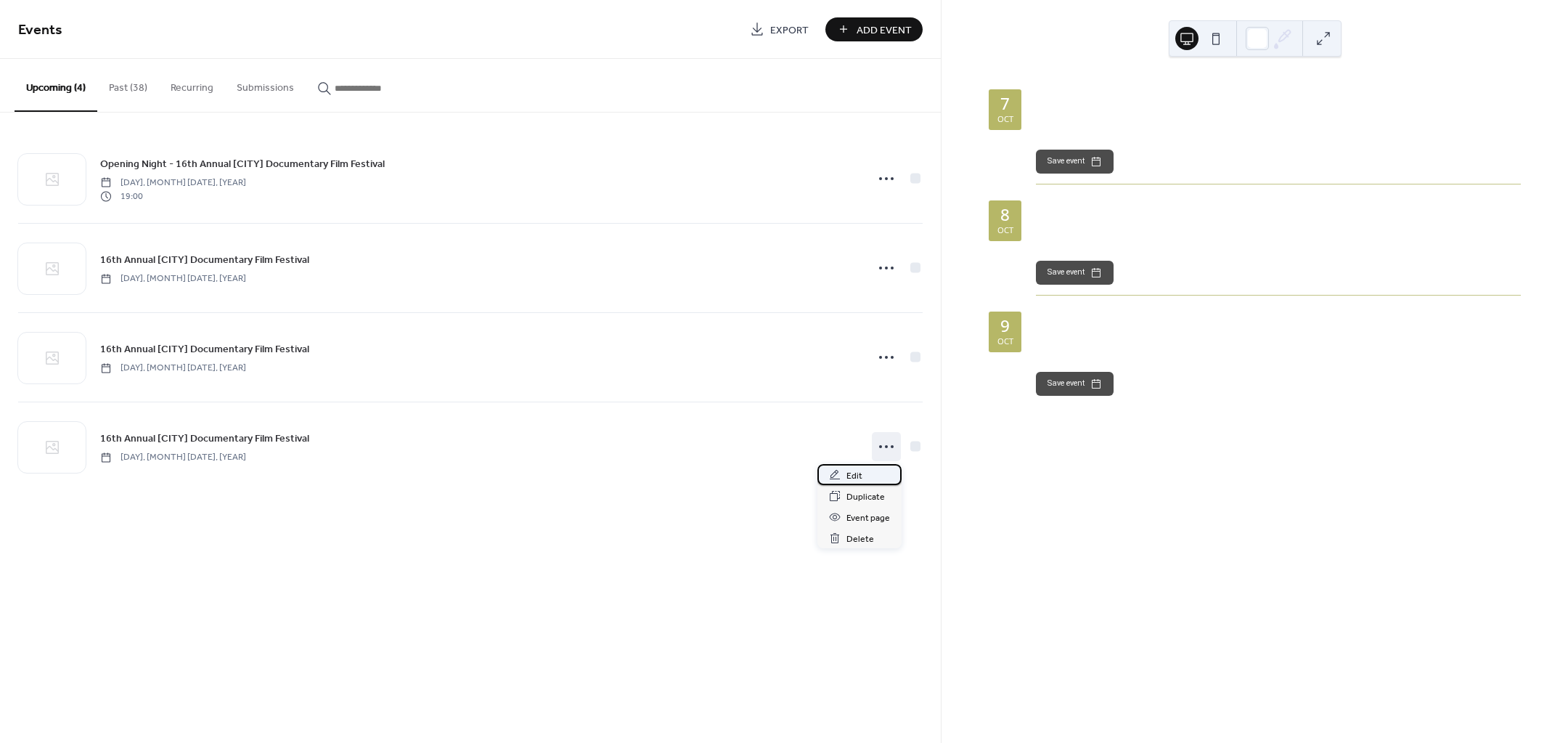 click on "Edit" at bounding box center [854, 476] 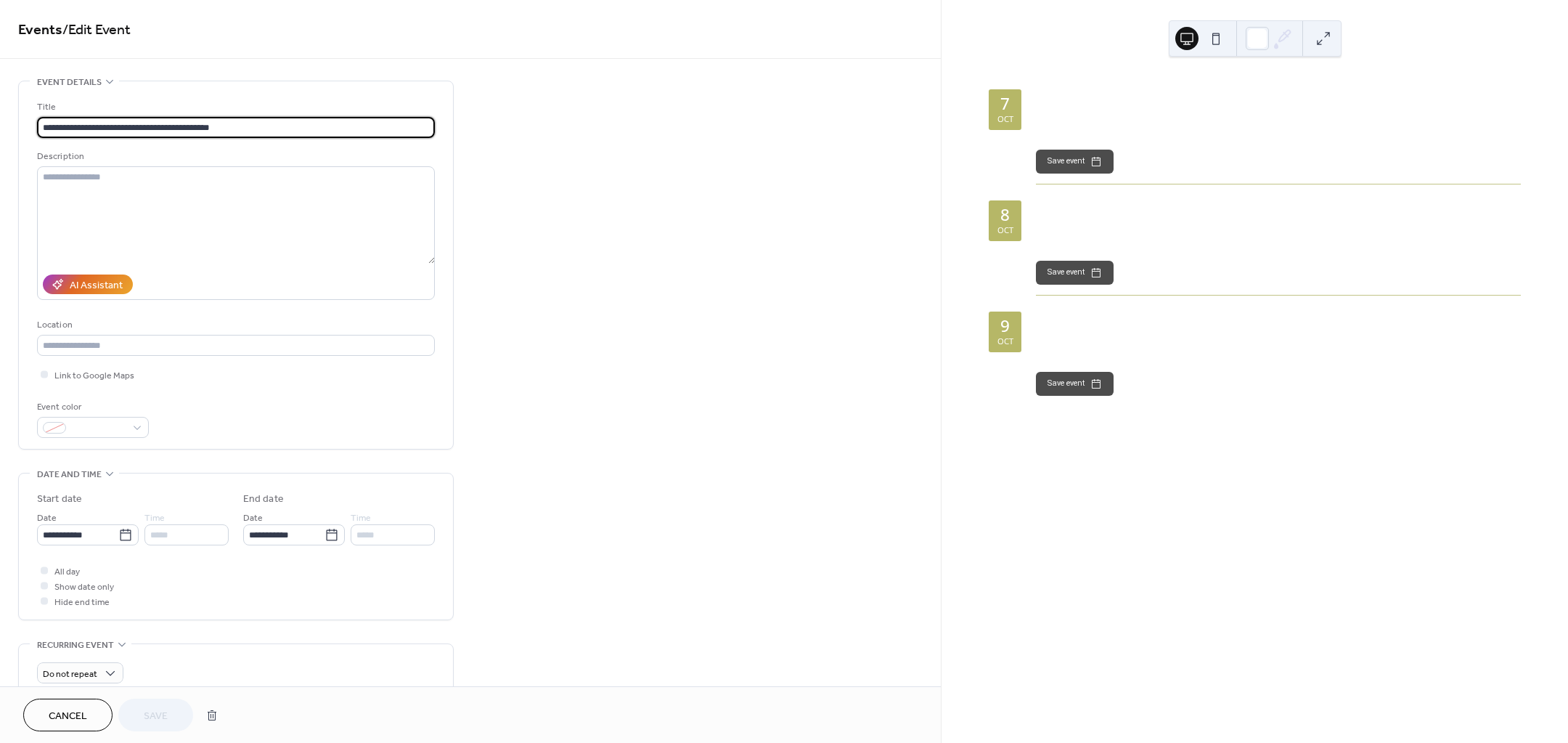 click on "Cancel" at bounding box center [68, 715] 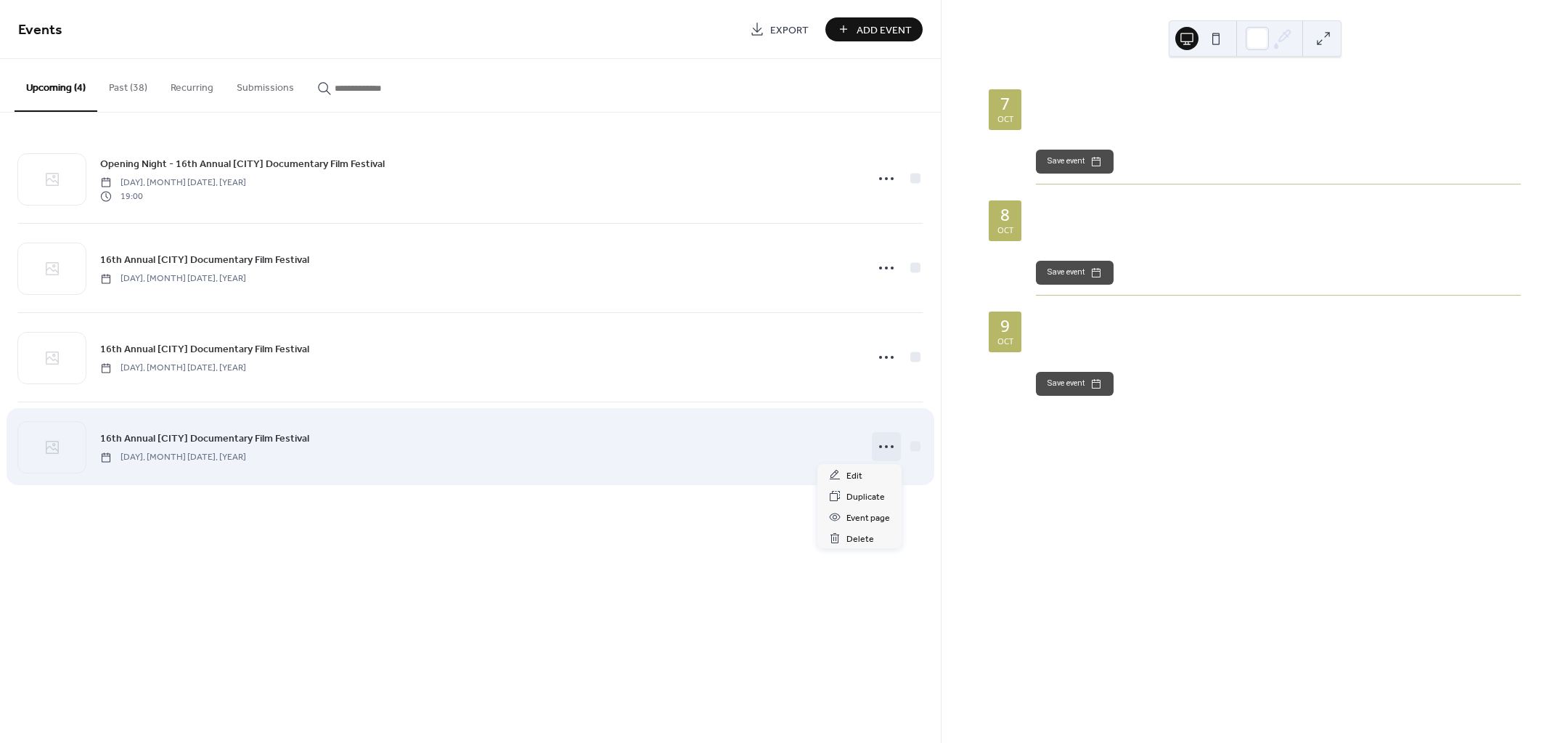 click 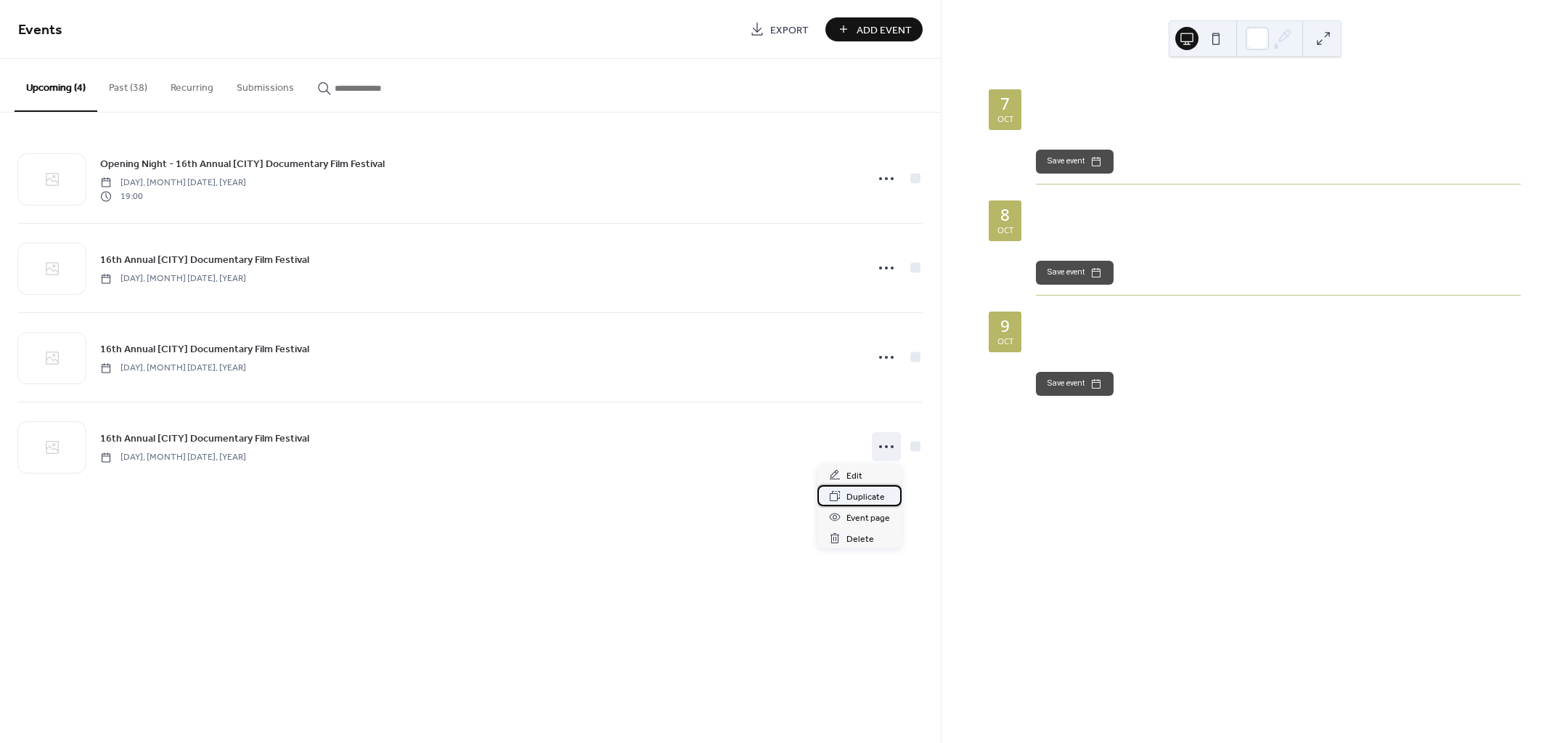 click on "Duplicate" at bounding box center [865, 497] 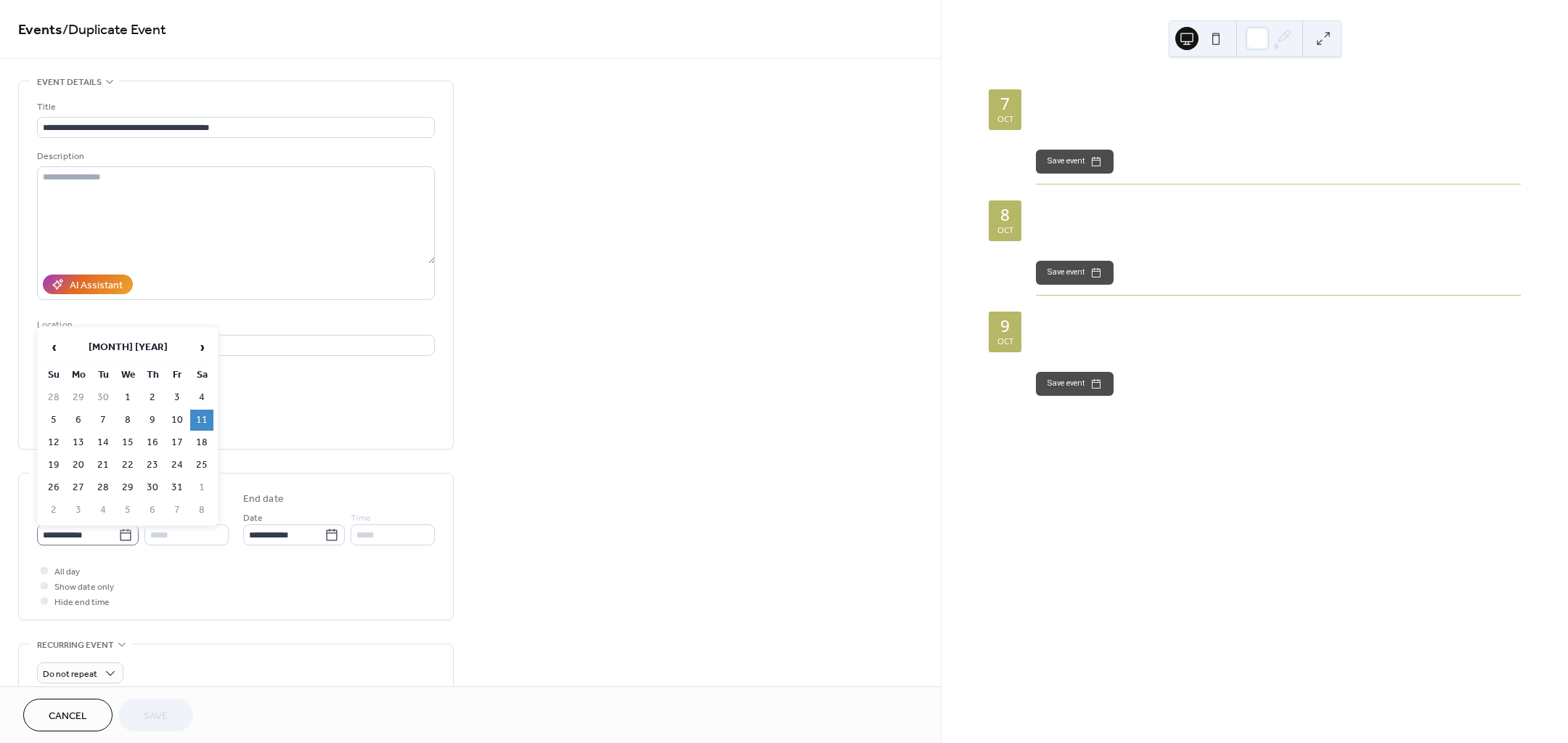 click 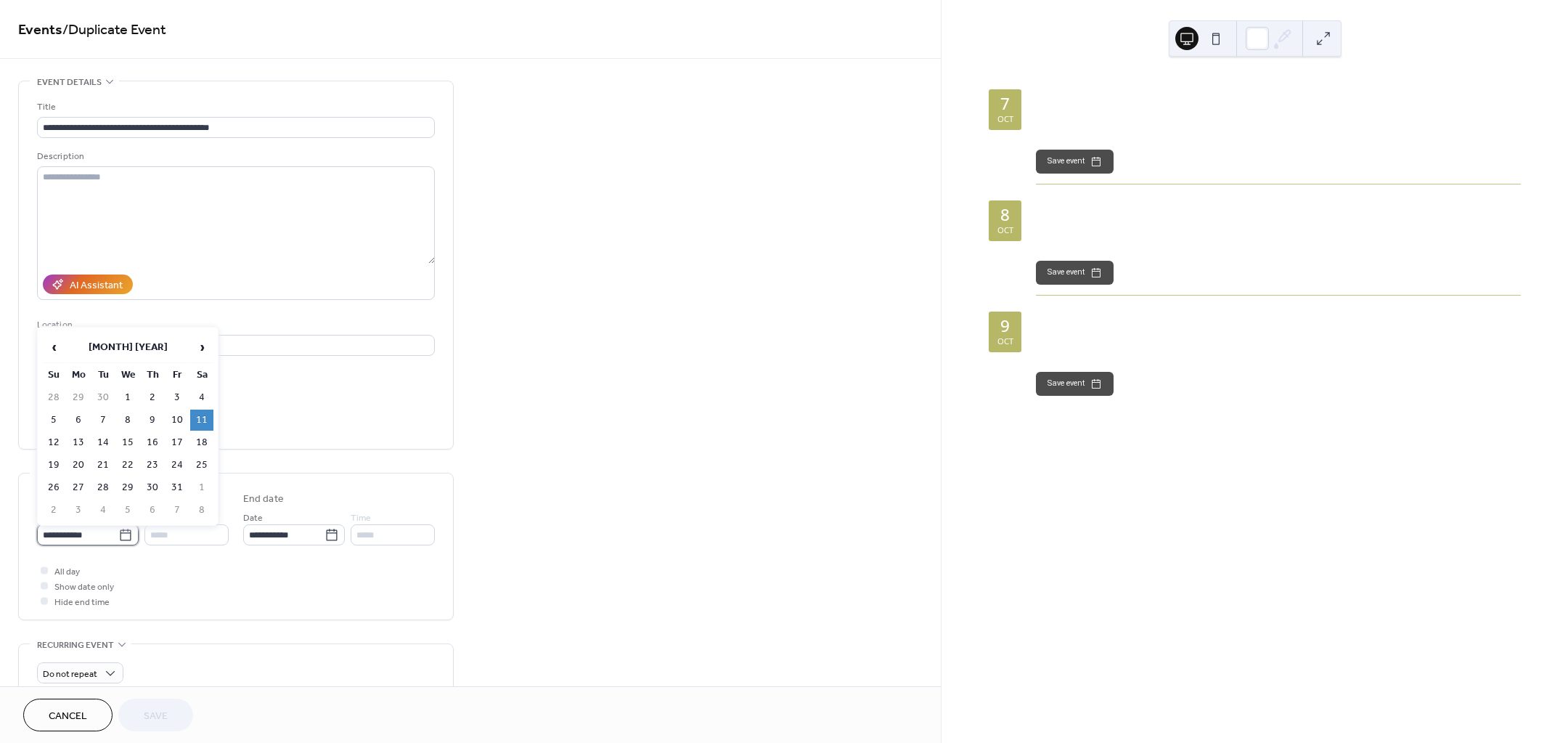 click on "**********" at bounding box center [78, 535] 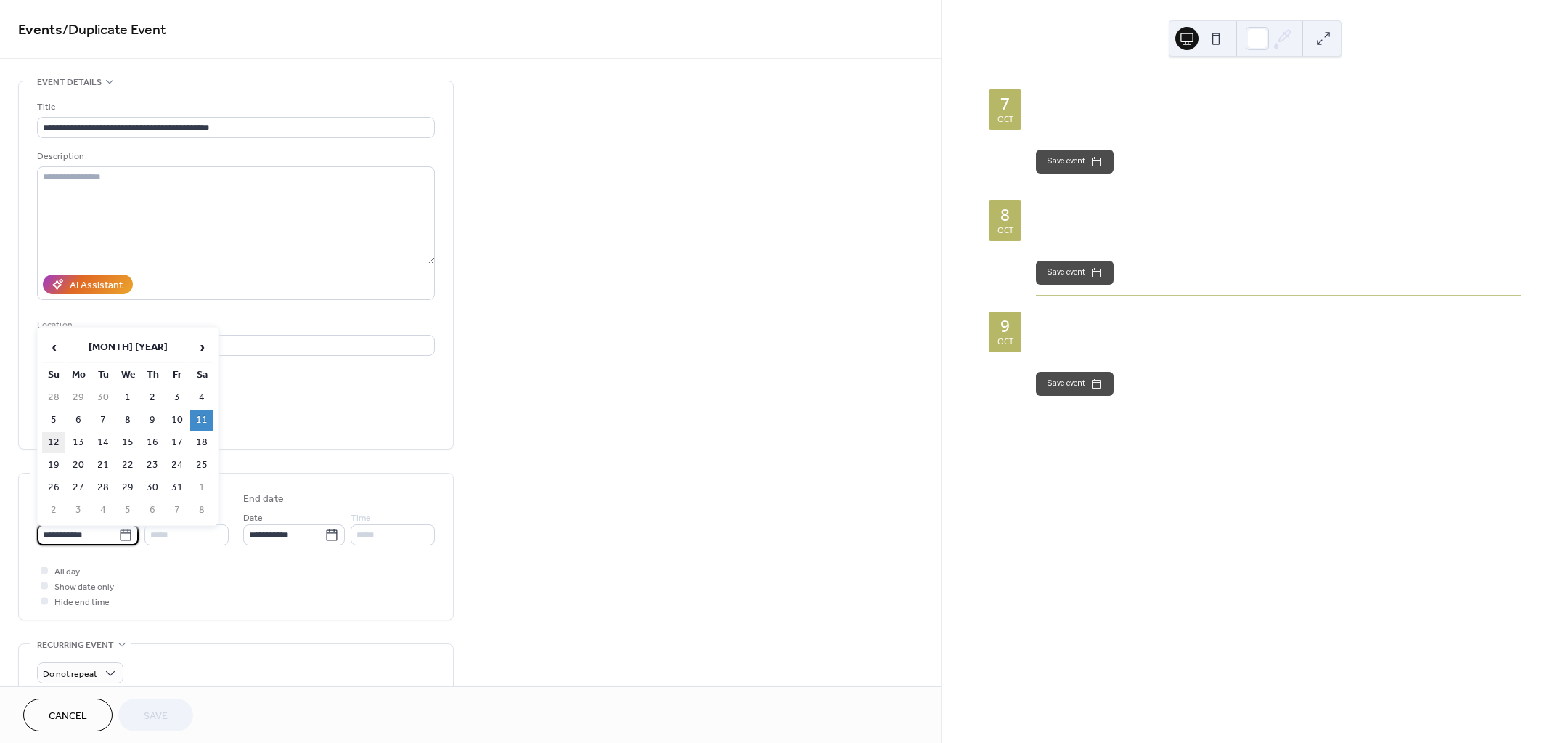 click on "12" at bounding box center (54, 442) 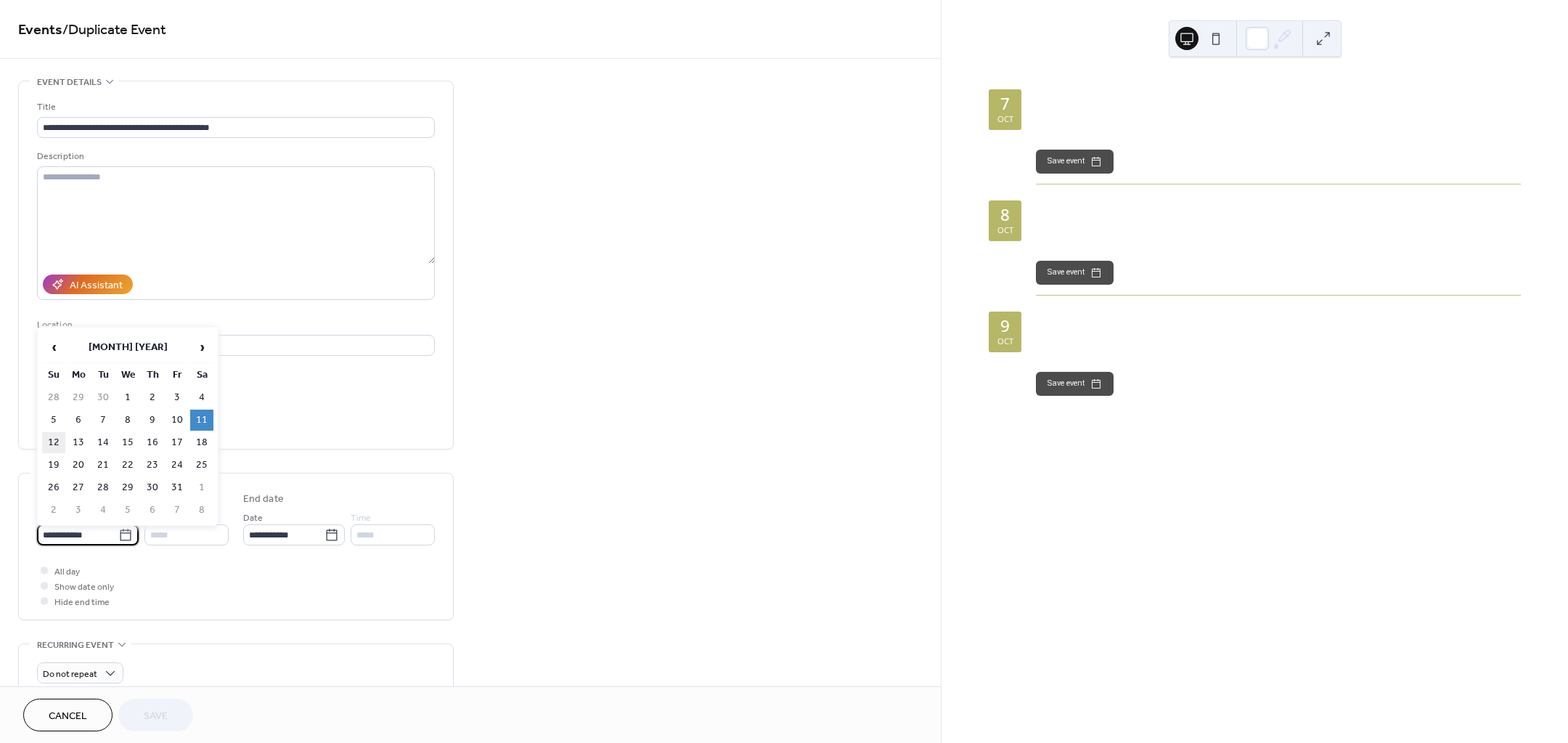 type on "**********" 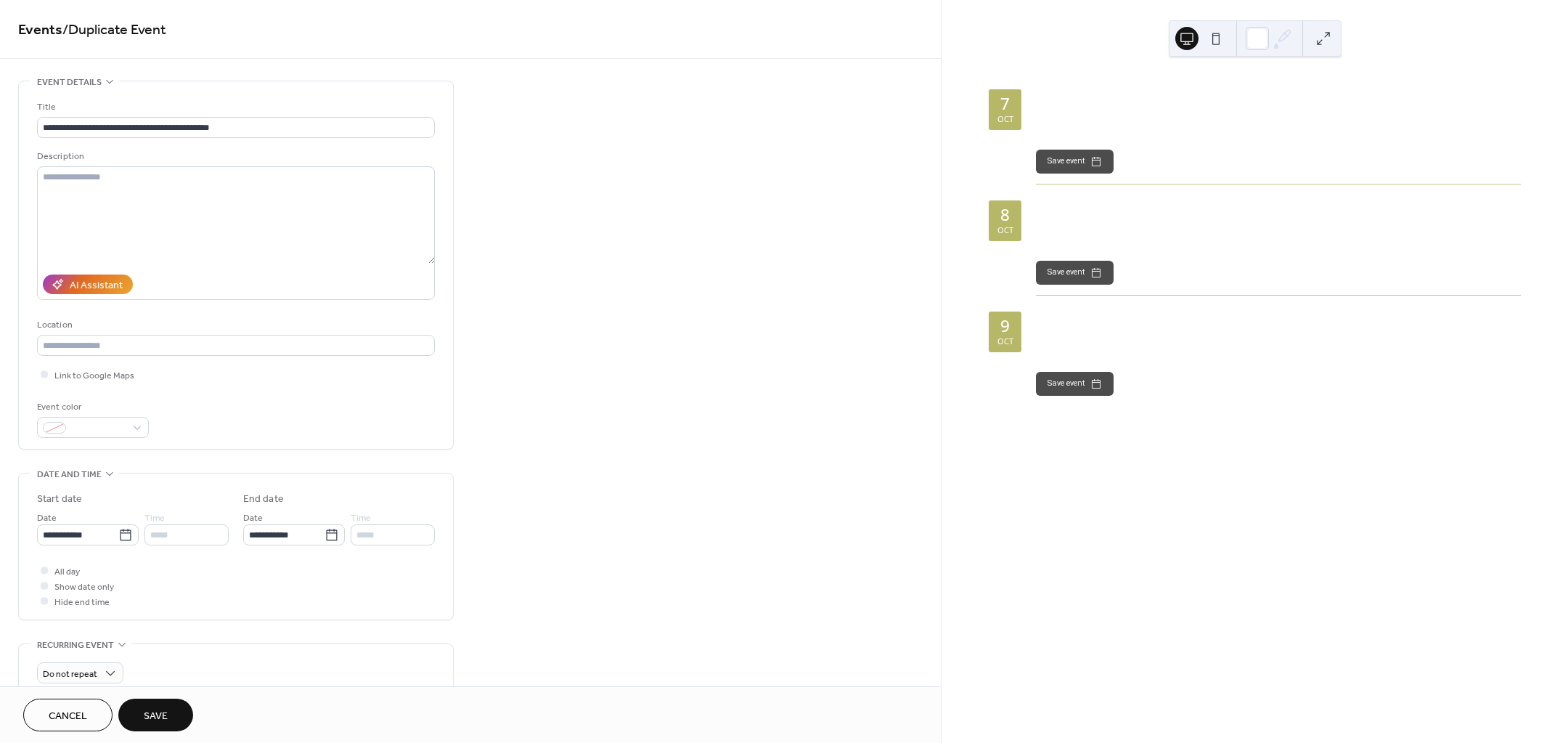click on "Save" at bounding box center [155, 716] 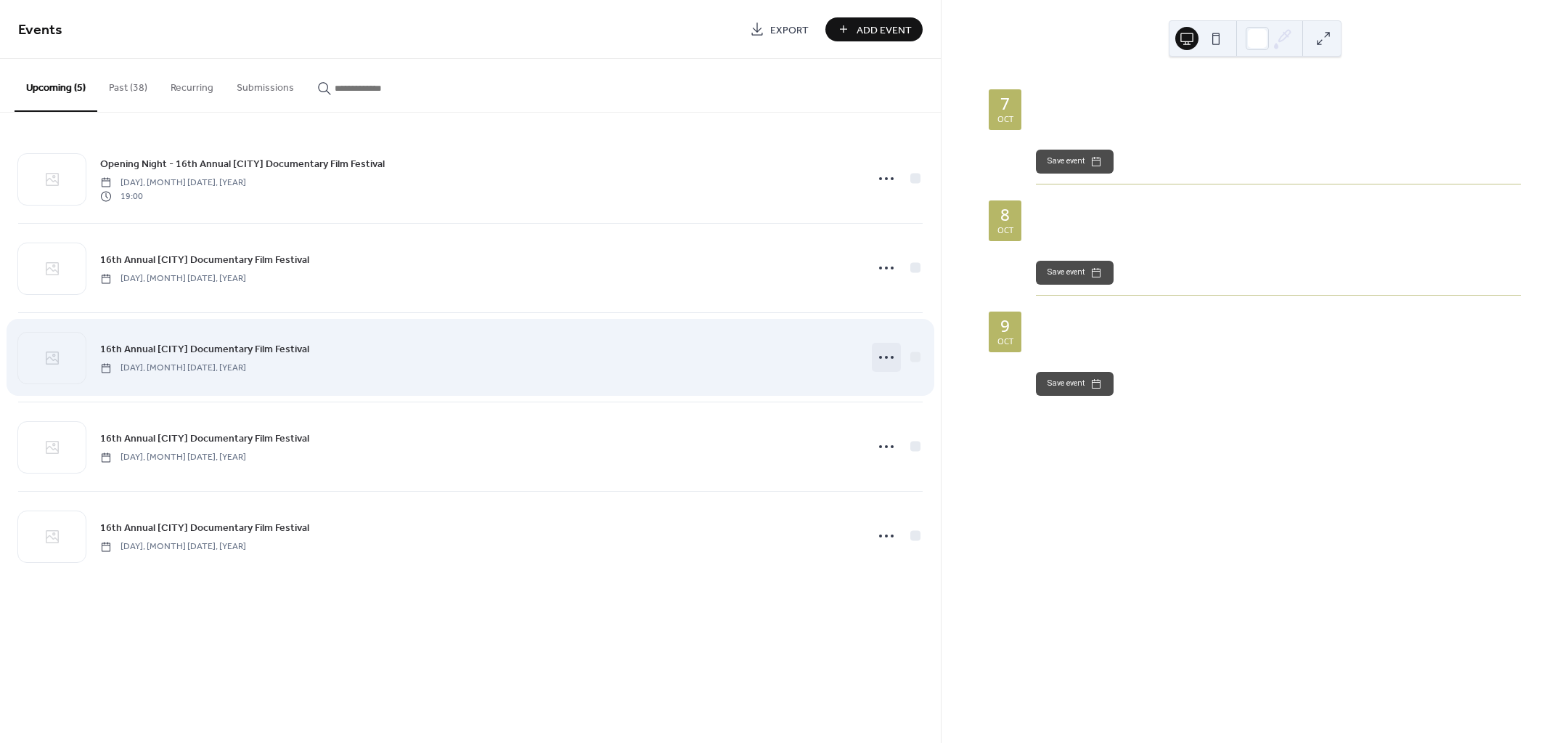 click 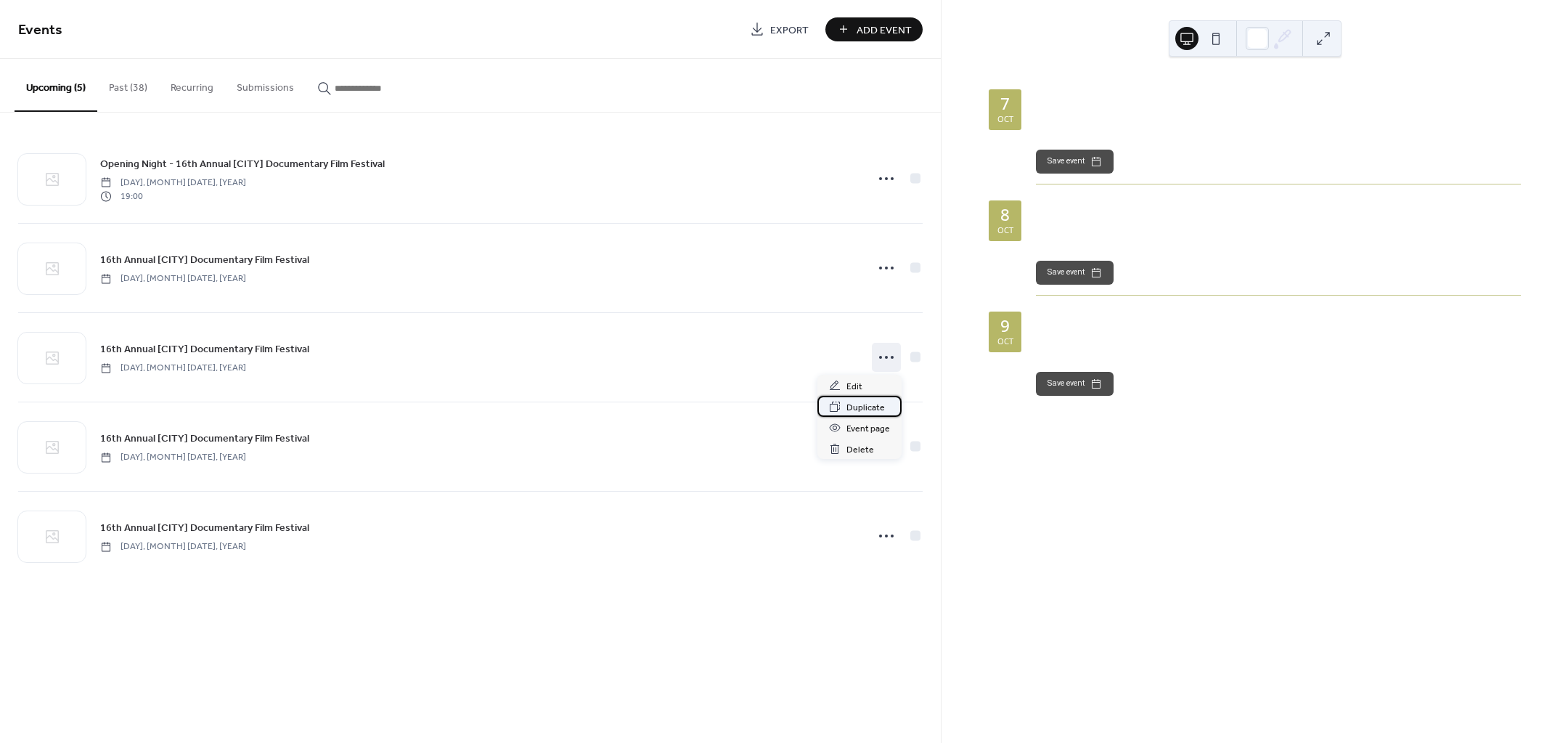 click on "Duplicate" at bounding box center (865, 407) 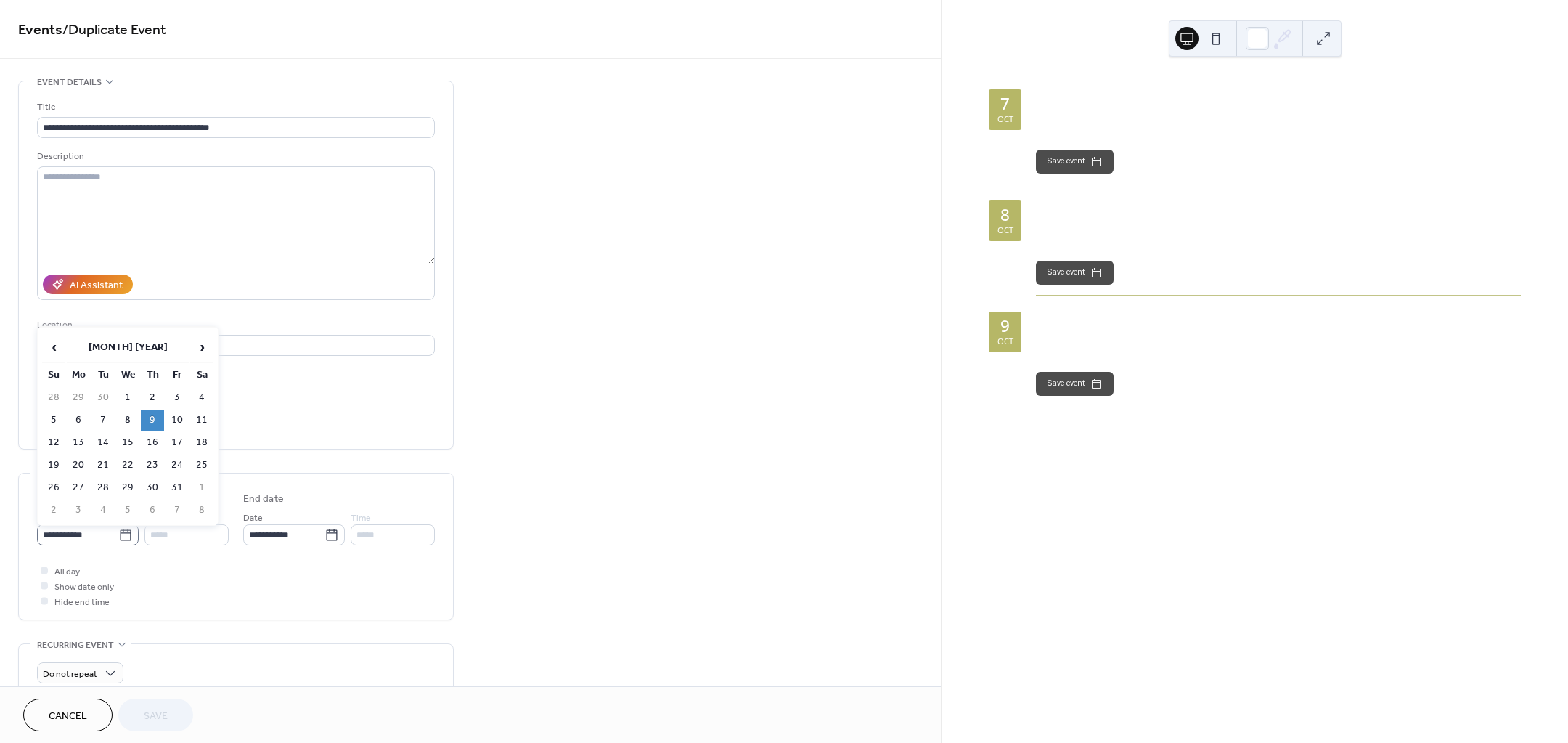 click on "**********" at bounding box center (88, 535) 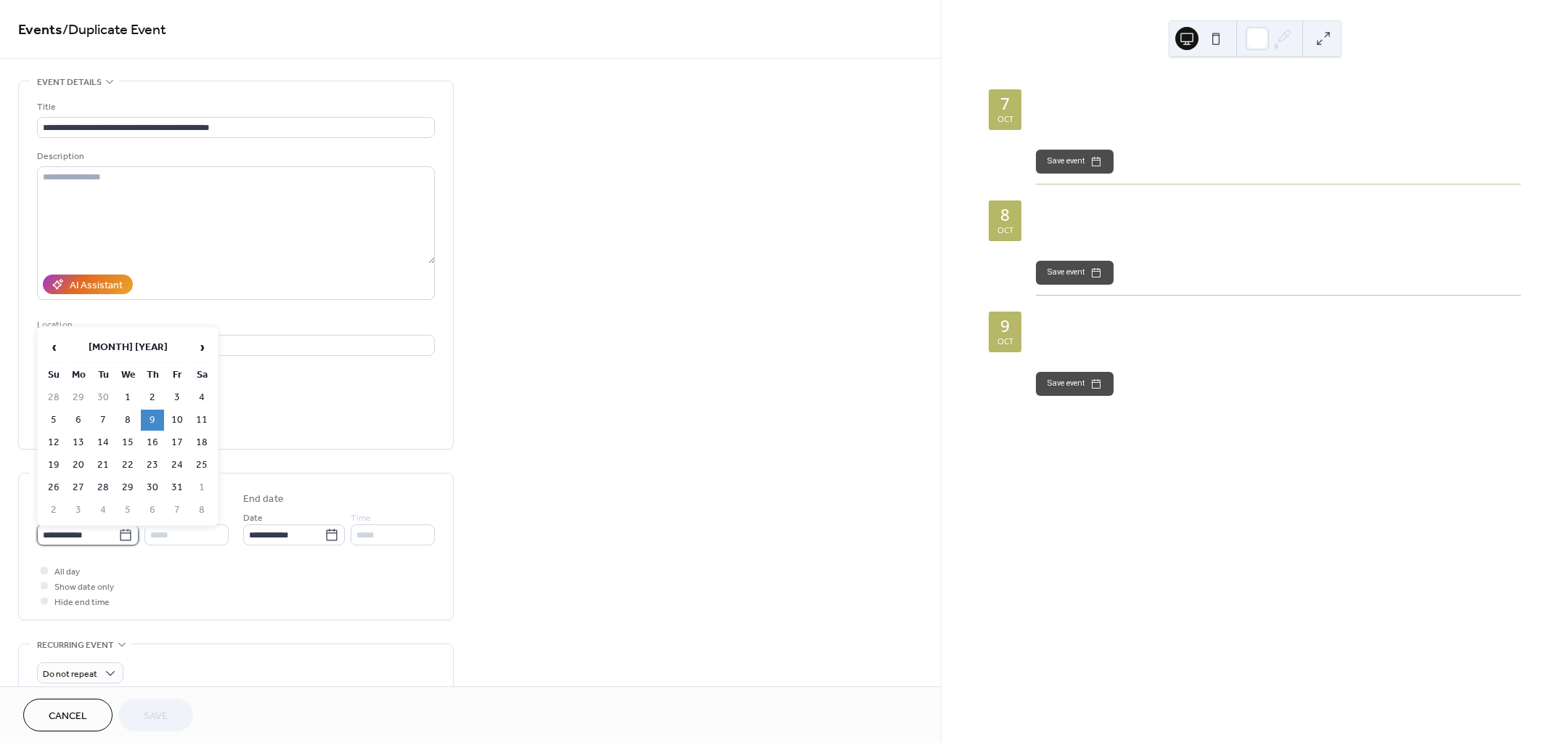 click on "**********" at bounding box center [78, 535] 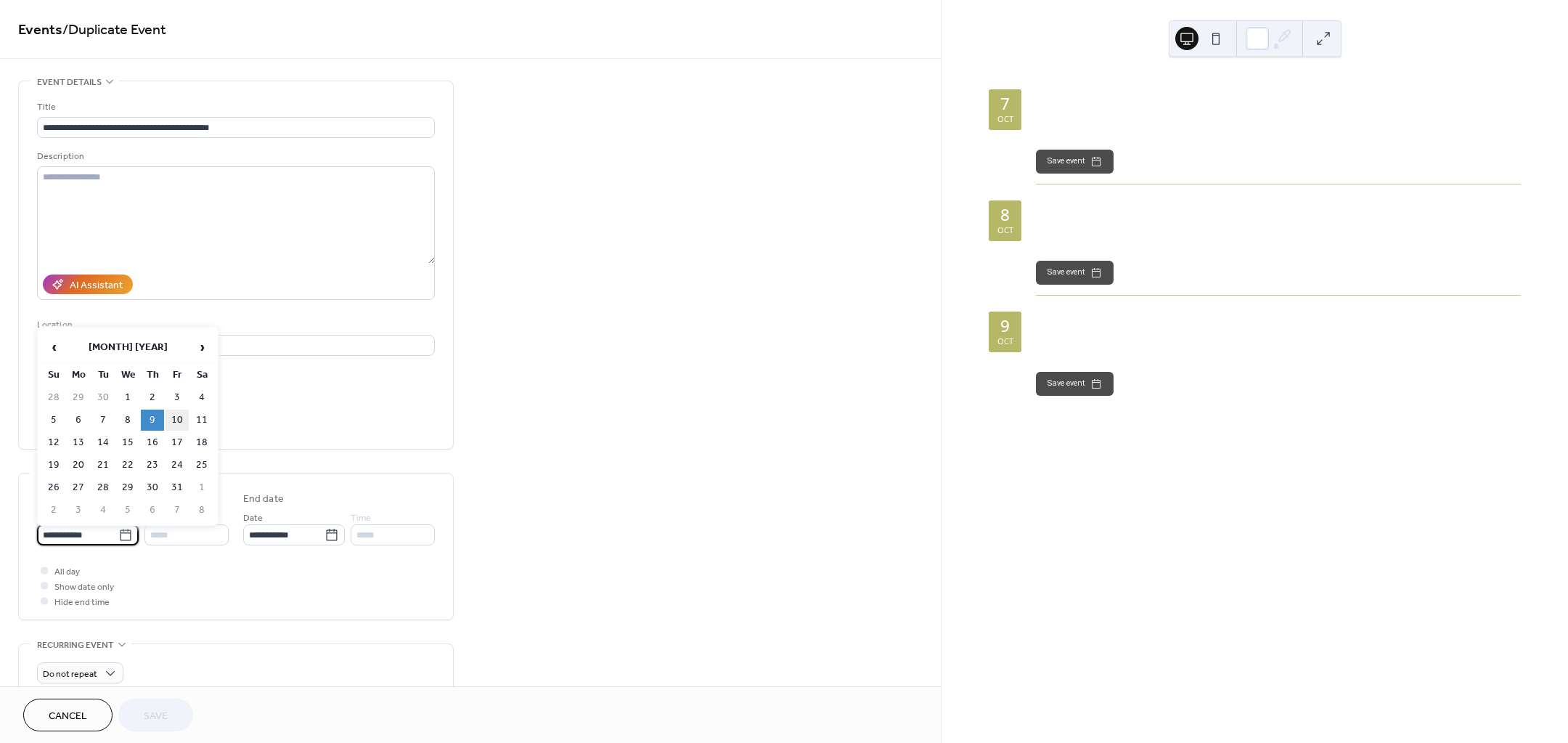 click on "10" at bounding box center (177, 420) 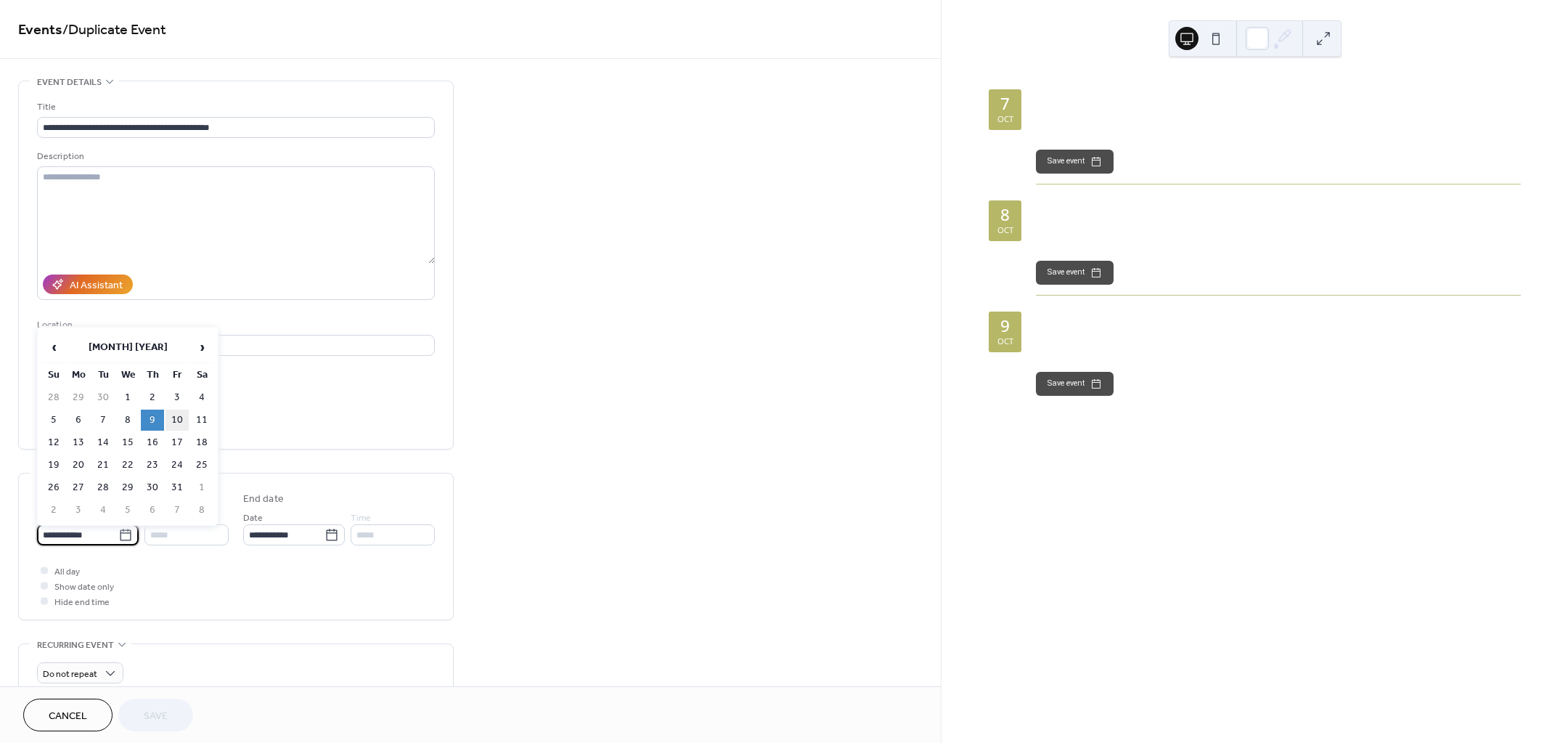 type on "**********" 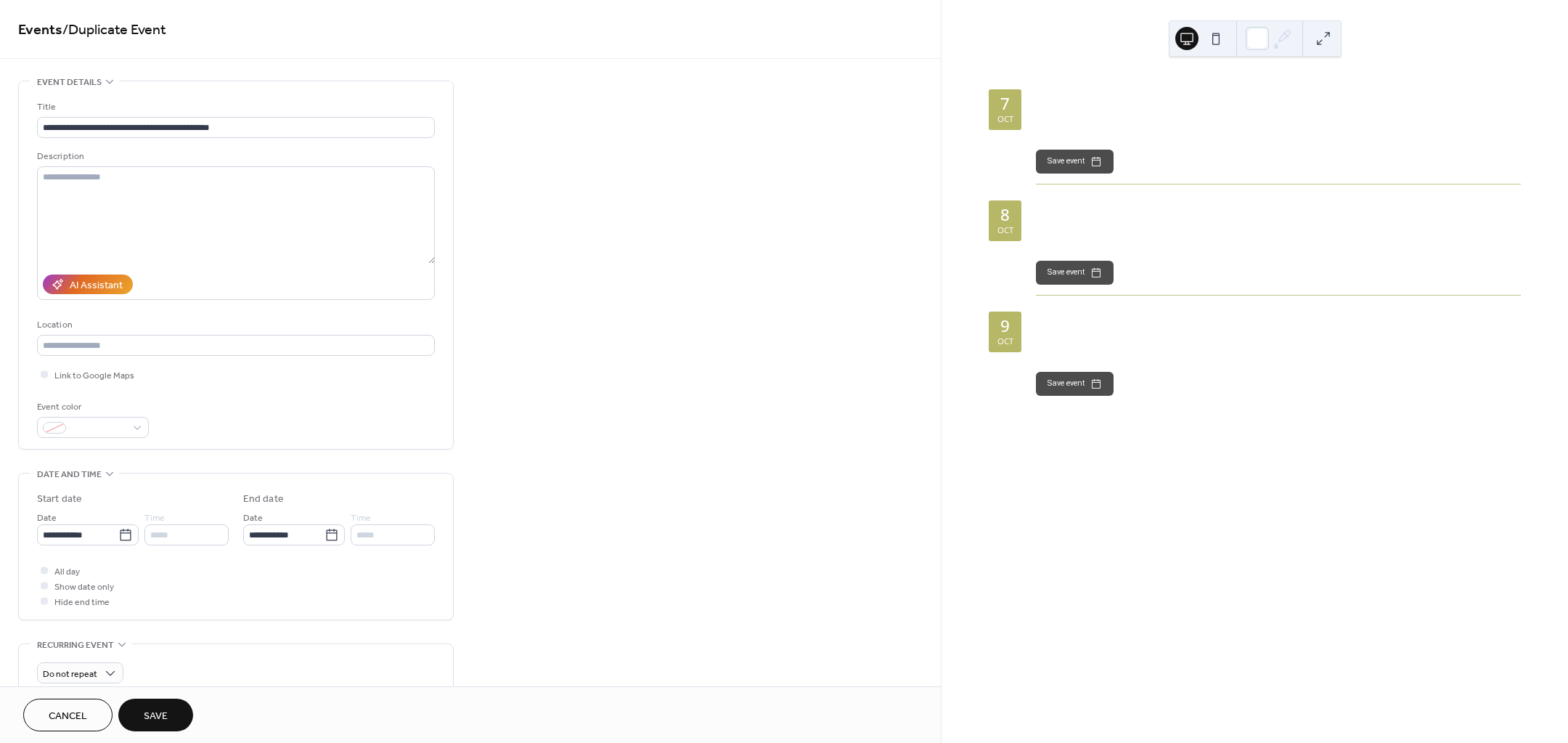 click on "Save" at bounding box center [155, 716] 